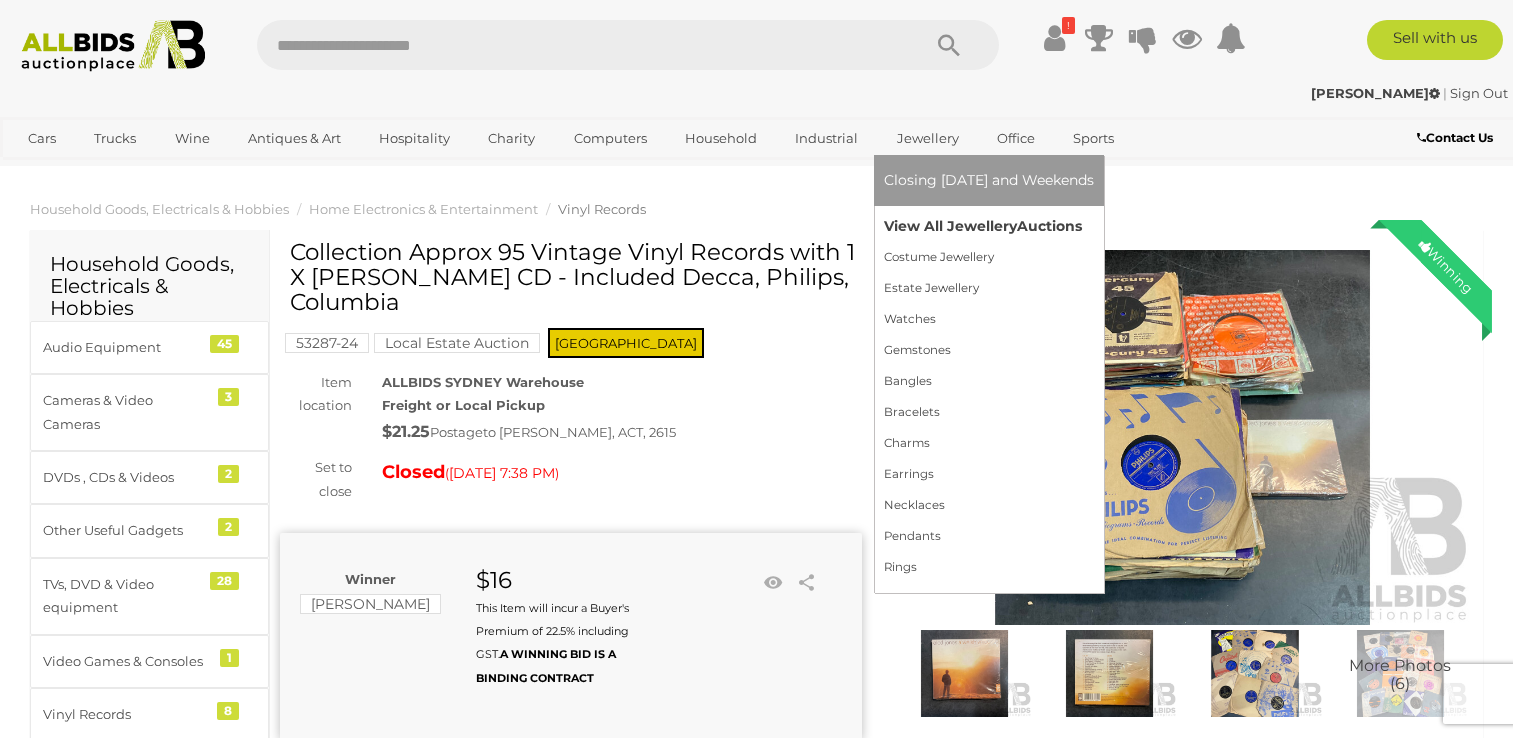 scroll, scrollTop: 0, scrollLeft: 0, axis: both 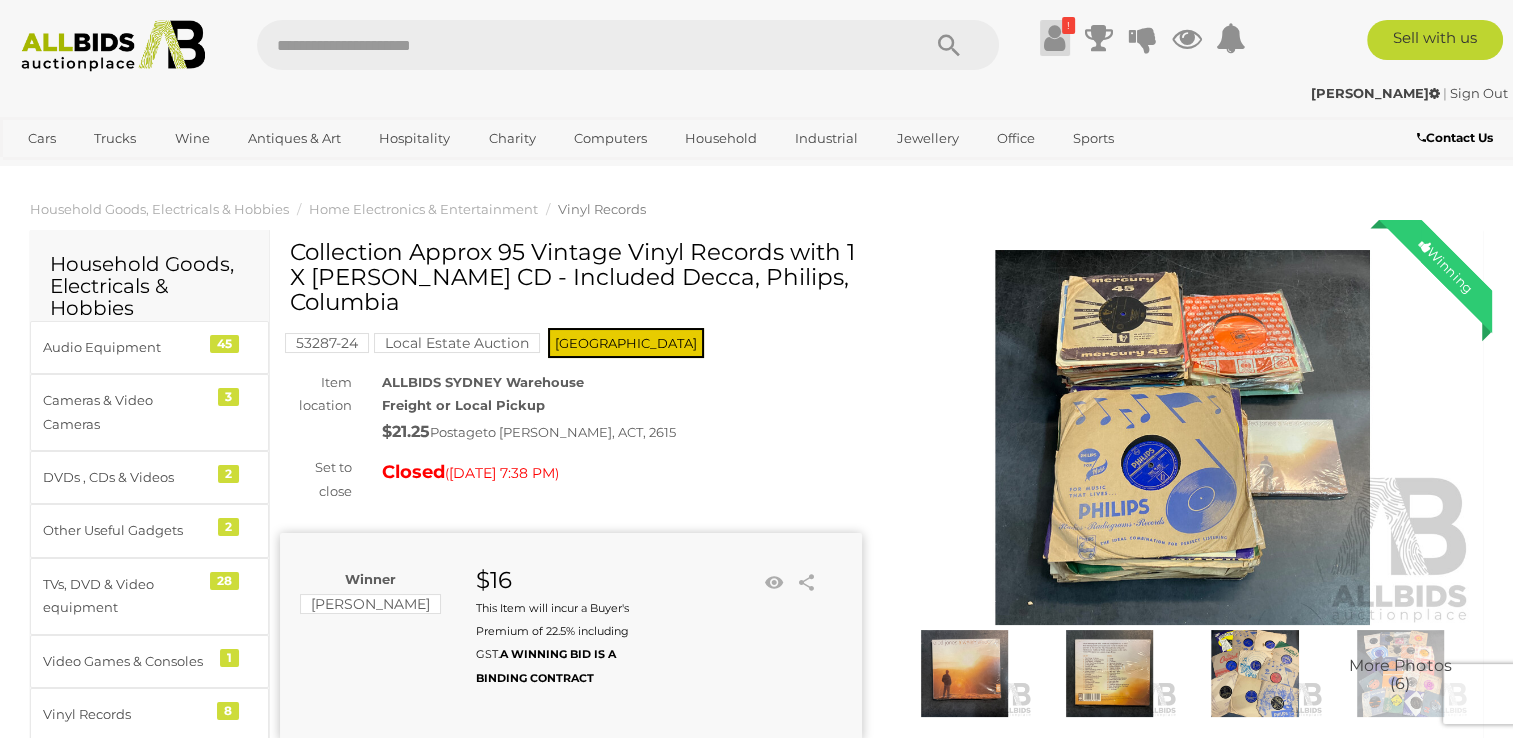 click at bounding box center [1054, 38] 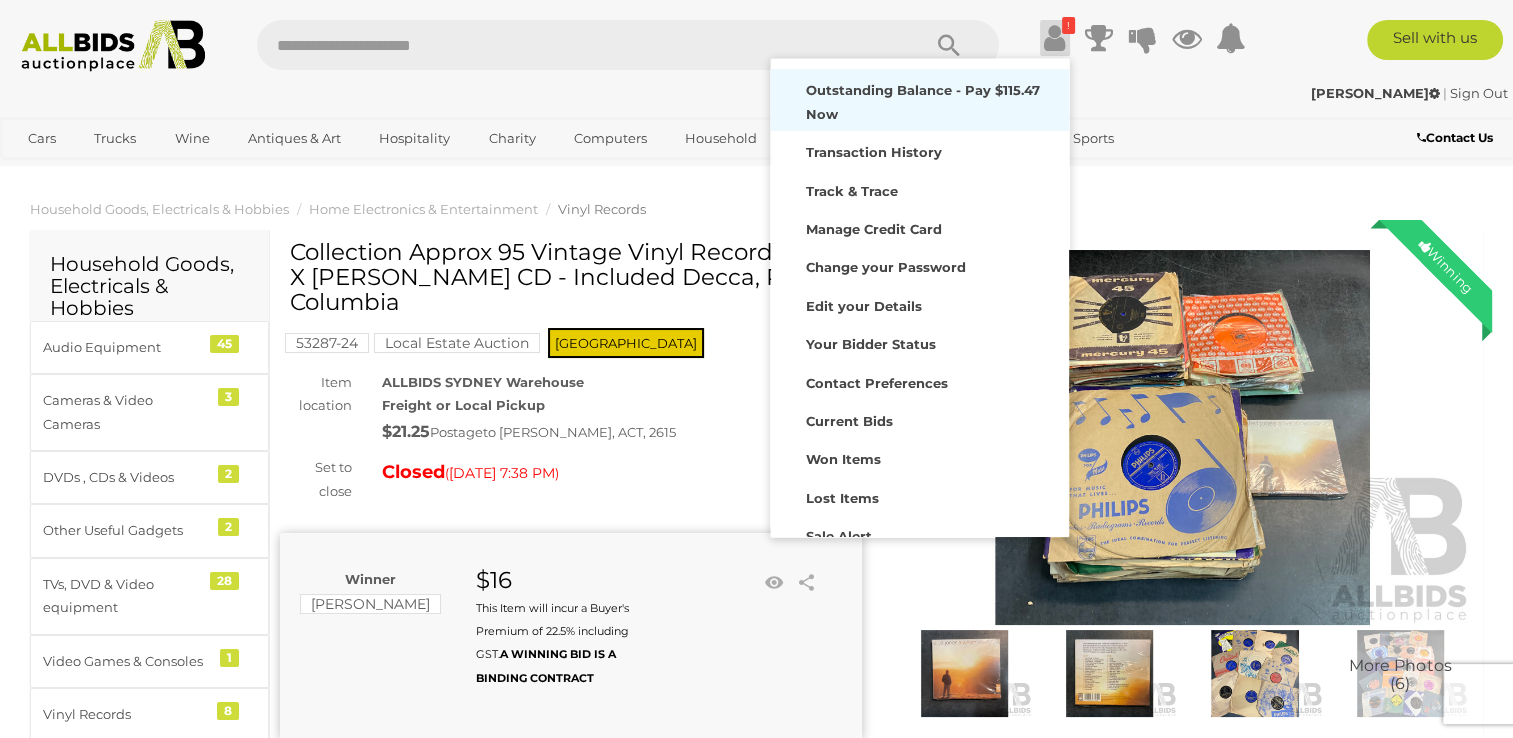 click on "Outstanding Balance - Pay $115.47 Now" at bounding box center (923, 101) 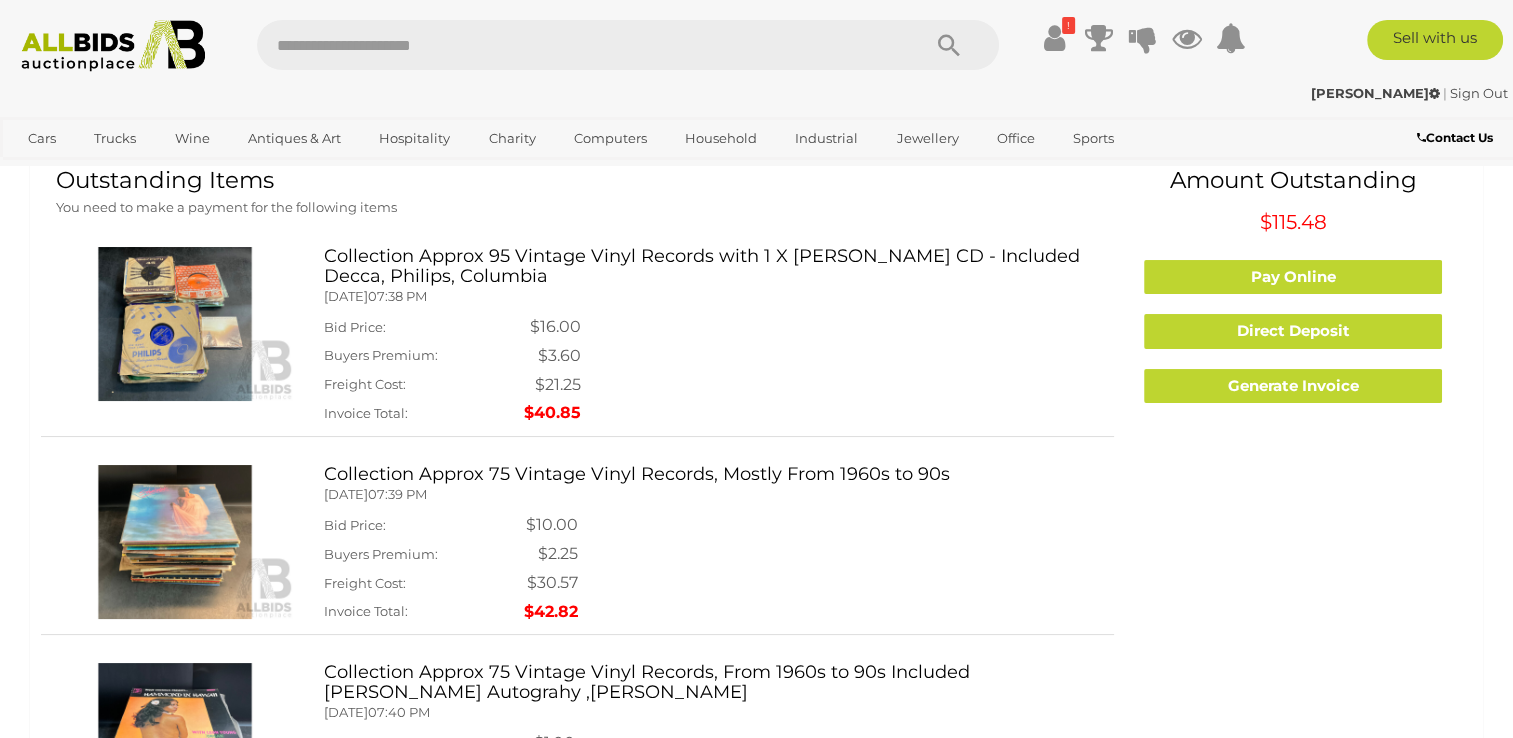 scroll, scrollTop: 100, scrollLeft: 0, axis: vertical 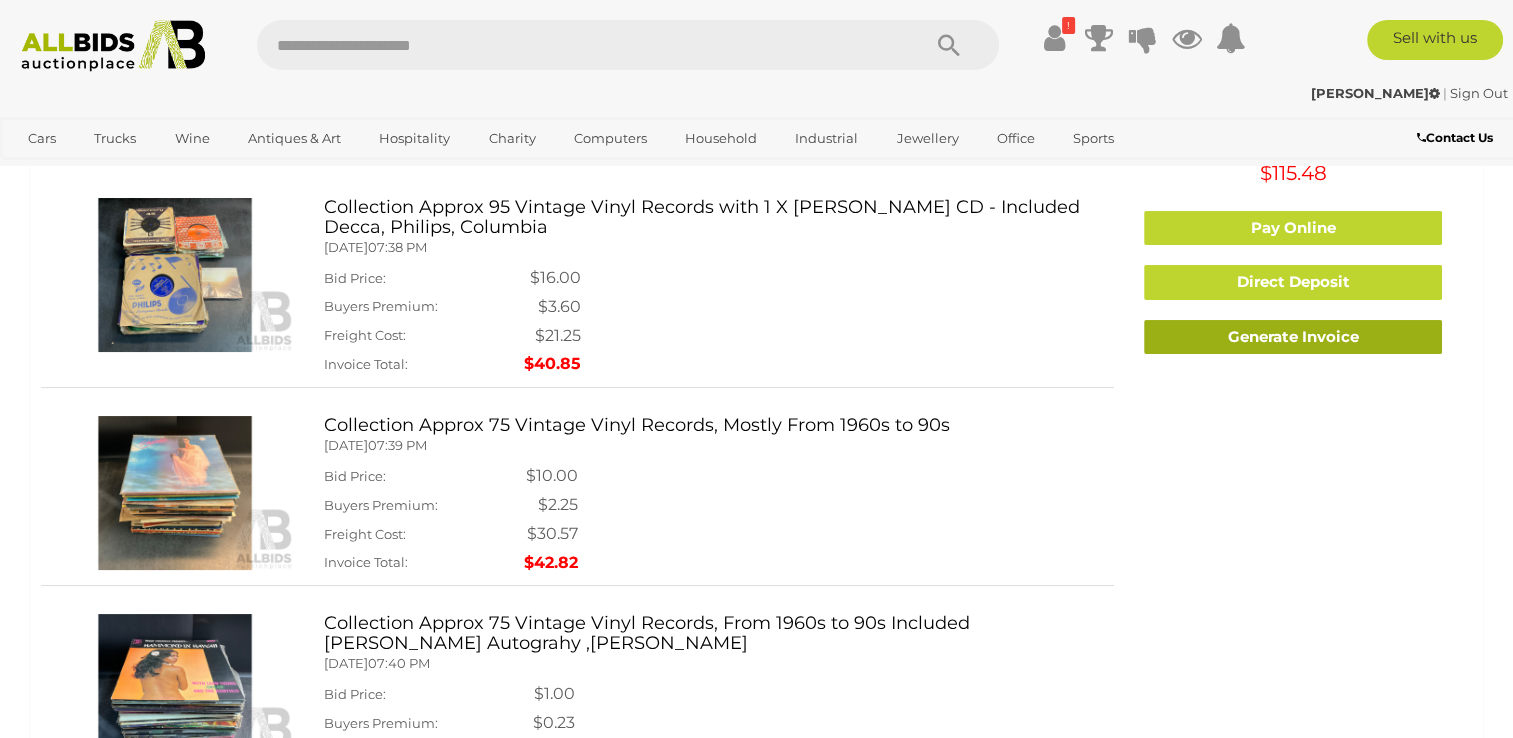 click on "Generate Invoice" at bounding box center [1293, 337] 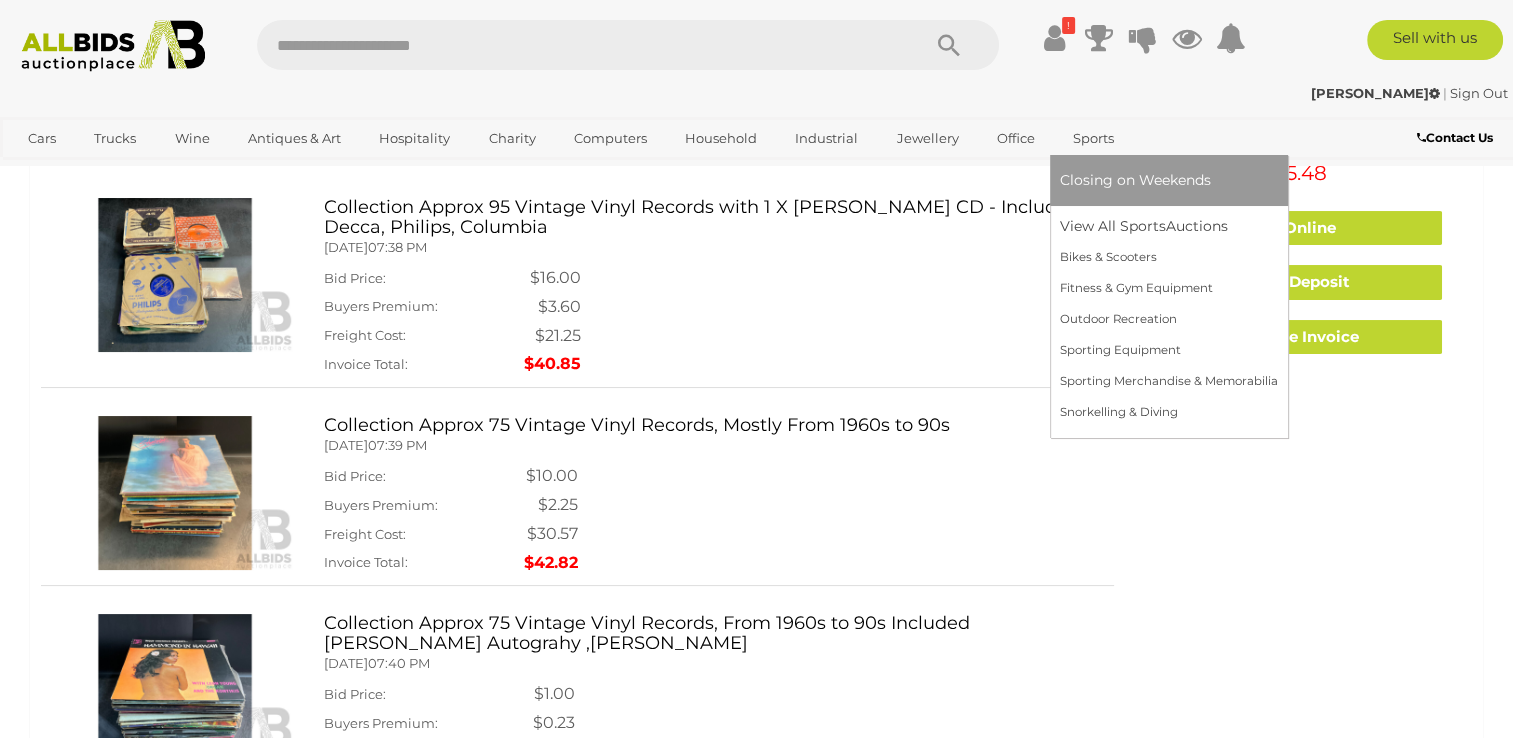 click on "Closing on Weekends" at bounding box center [1169, 180] 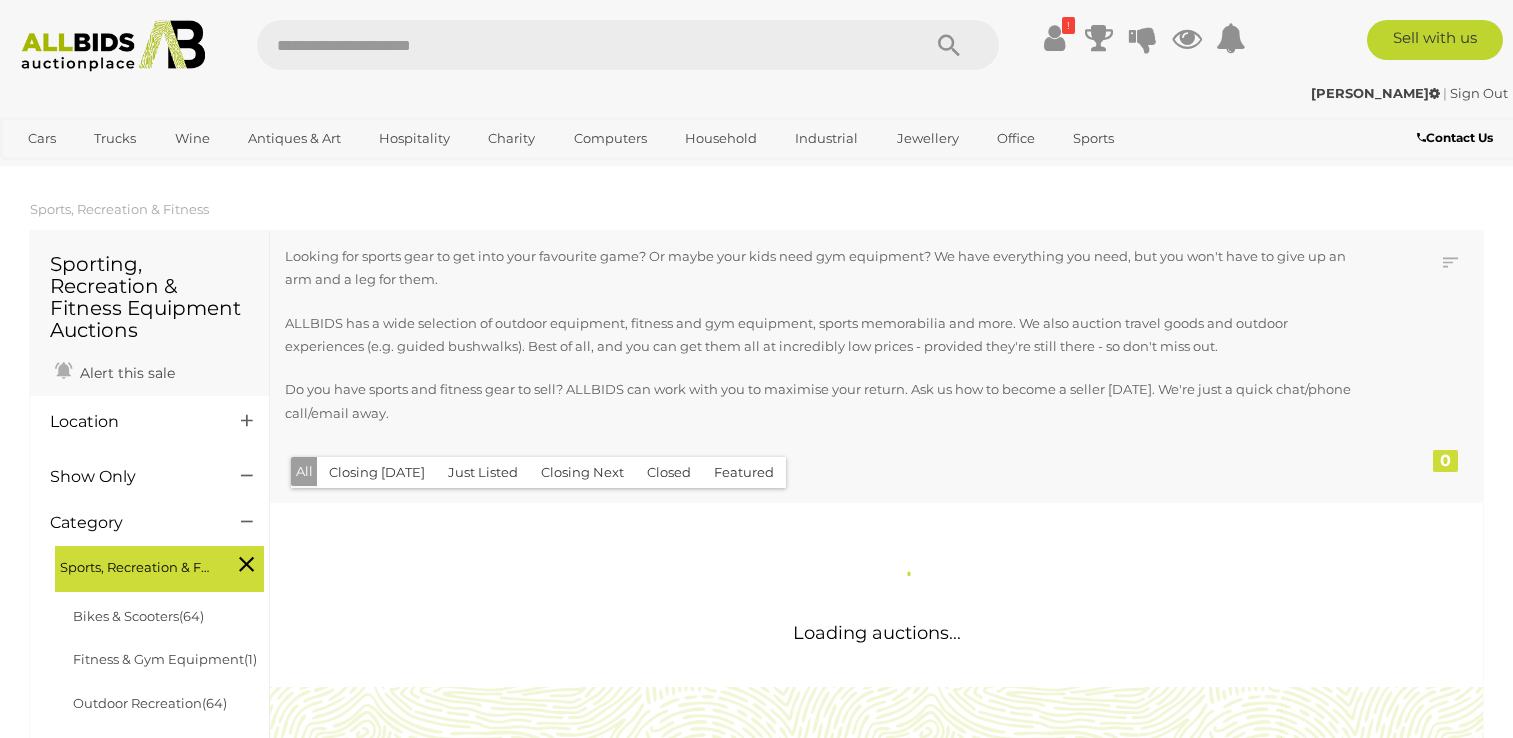 scroll, scrollTop: 0, scrollLeft: 0, axis: both 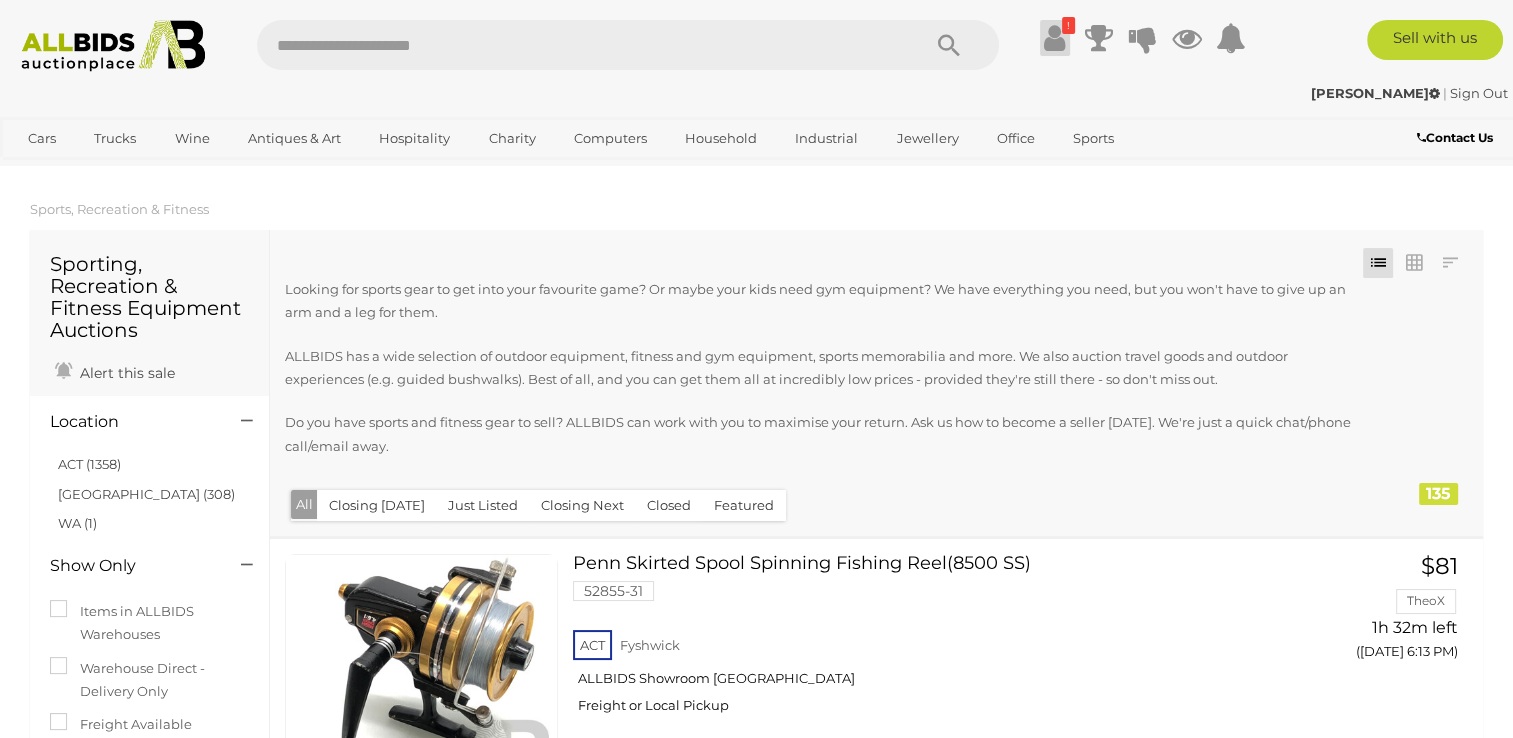 click at bounding box center (1054, 38) 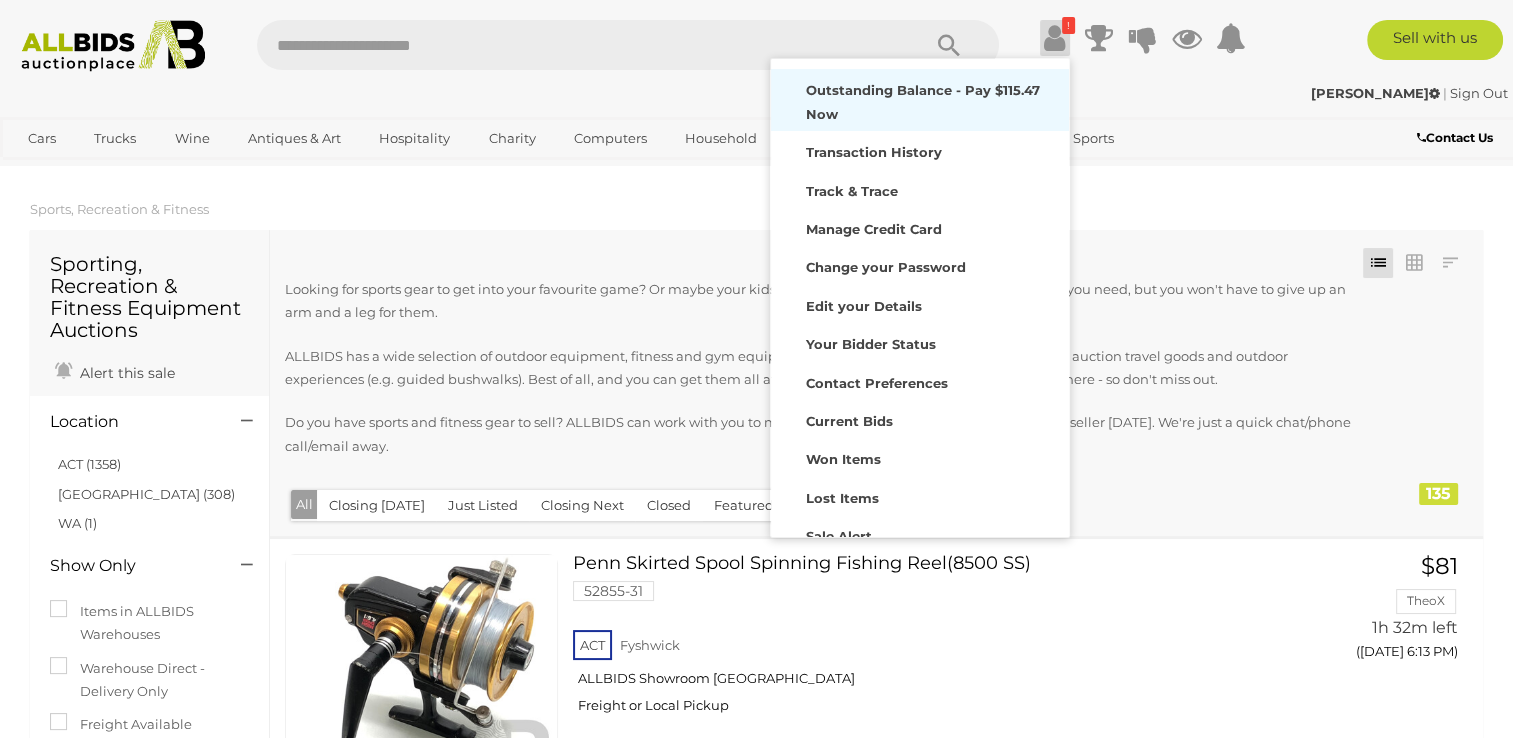 click on "Outstanding Balance - Pay $115.47 Now" at bounding box center [920, 100] 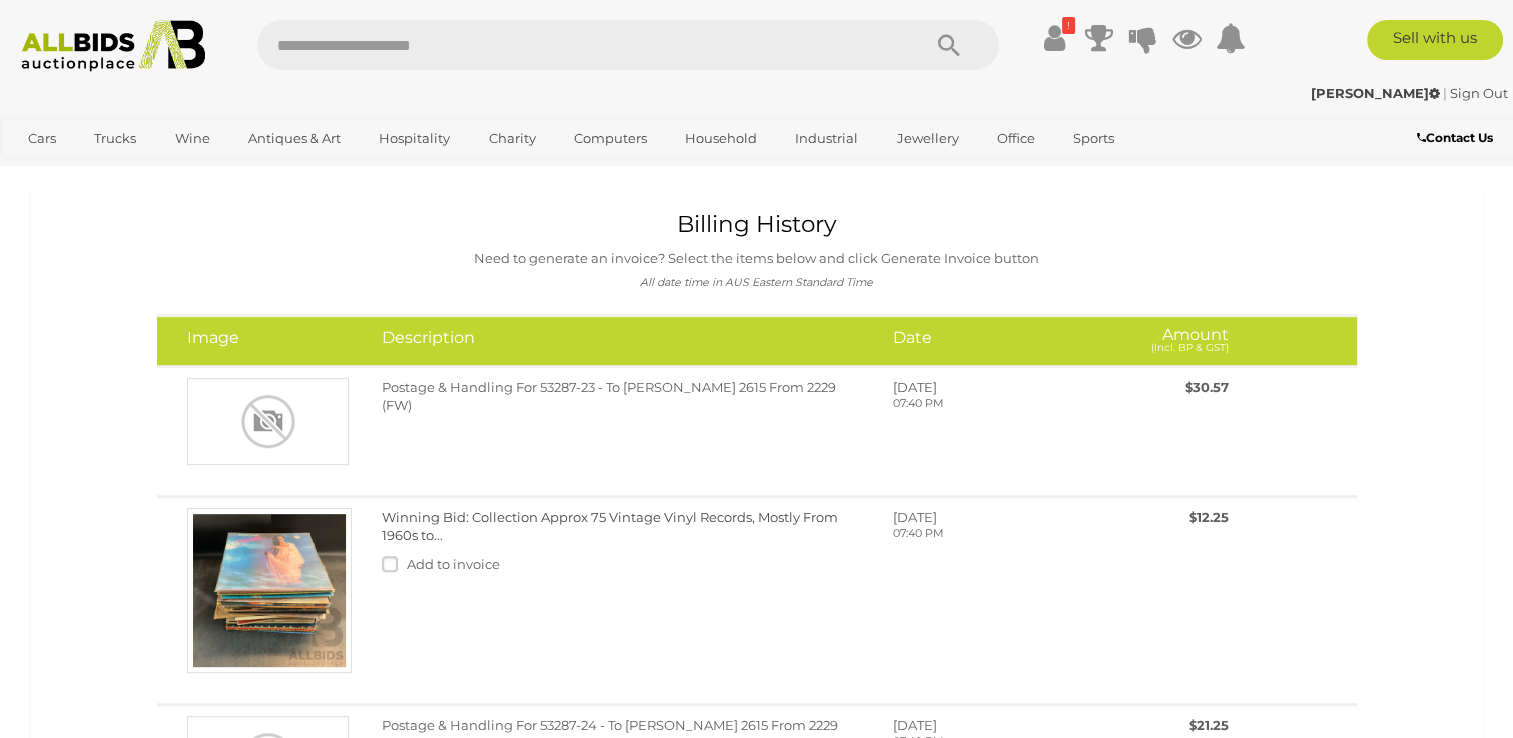 scroll, scrollTop: 800, scrollLeft: 0, axis: vertical 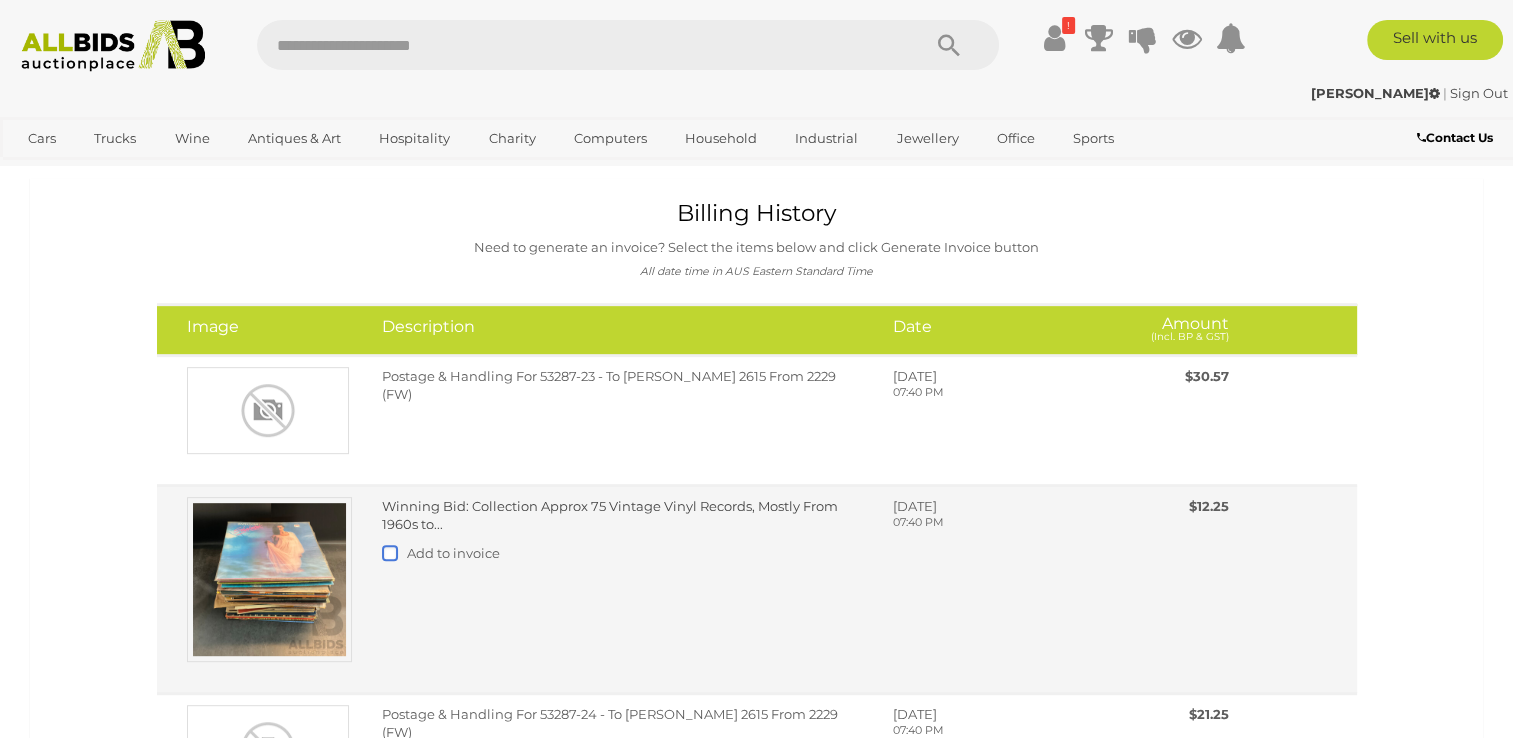click at bounding box center [394, 553] 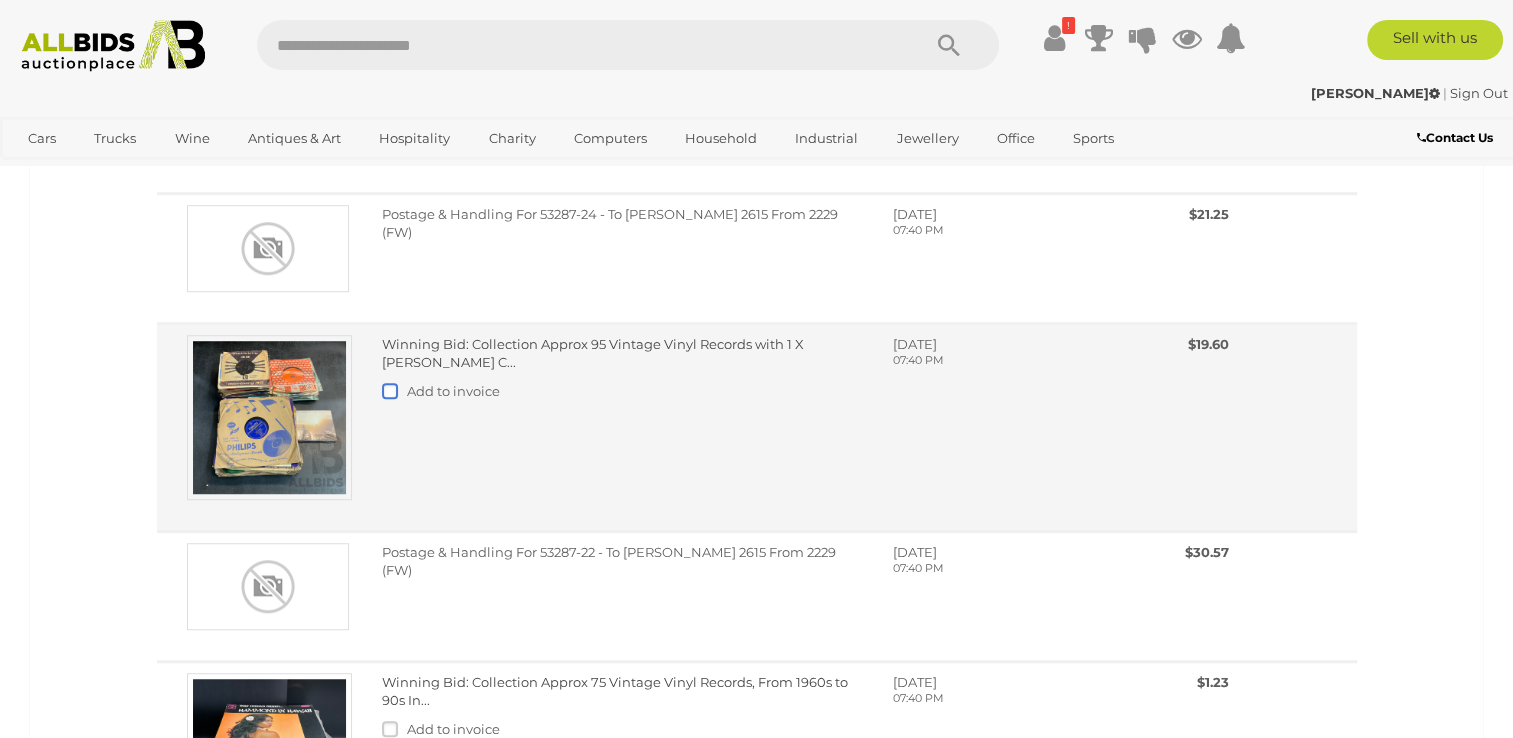 click at bounding box center (394, 391) 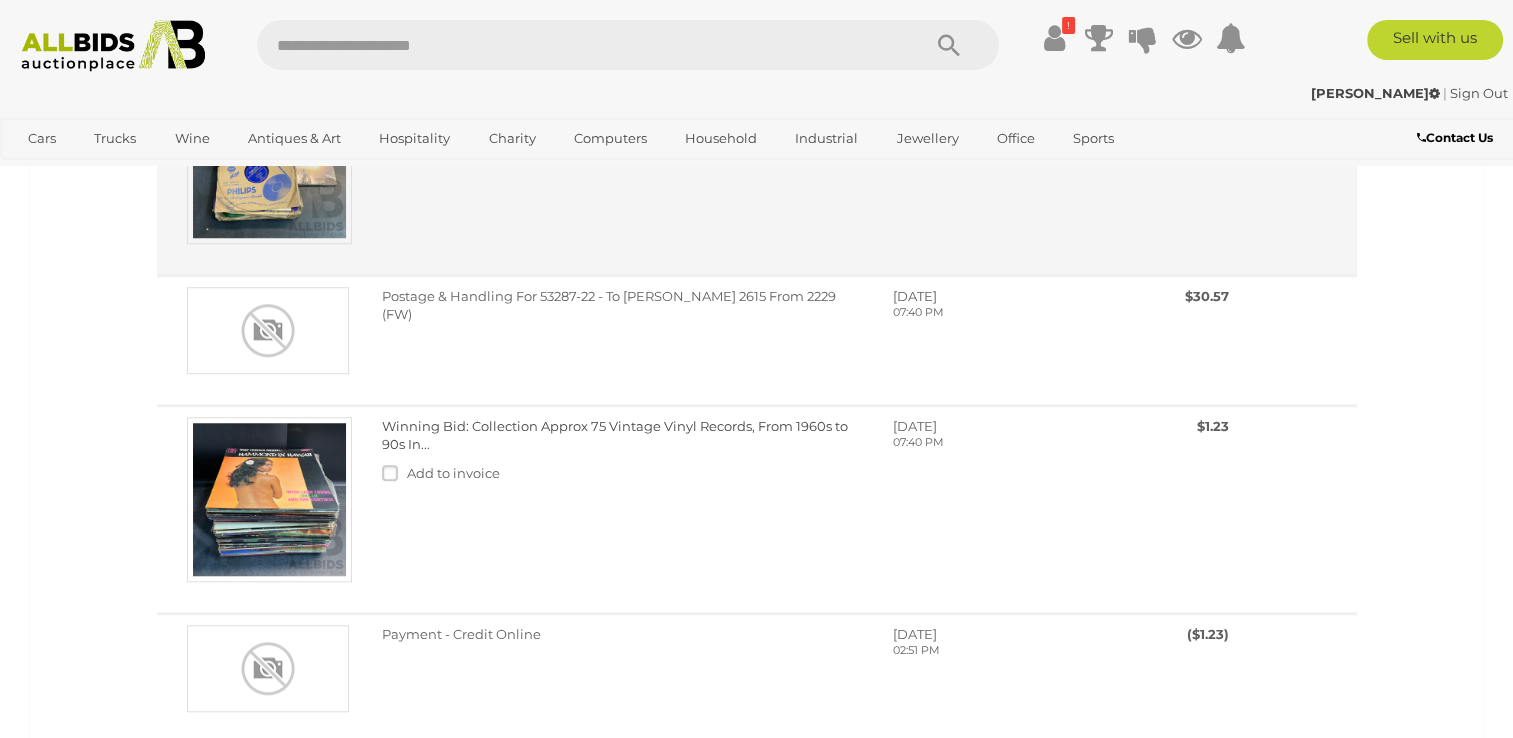 scroll, scrollTop: 1600, scrollLeft: 0, axis: vertical 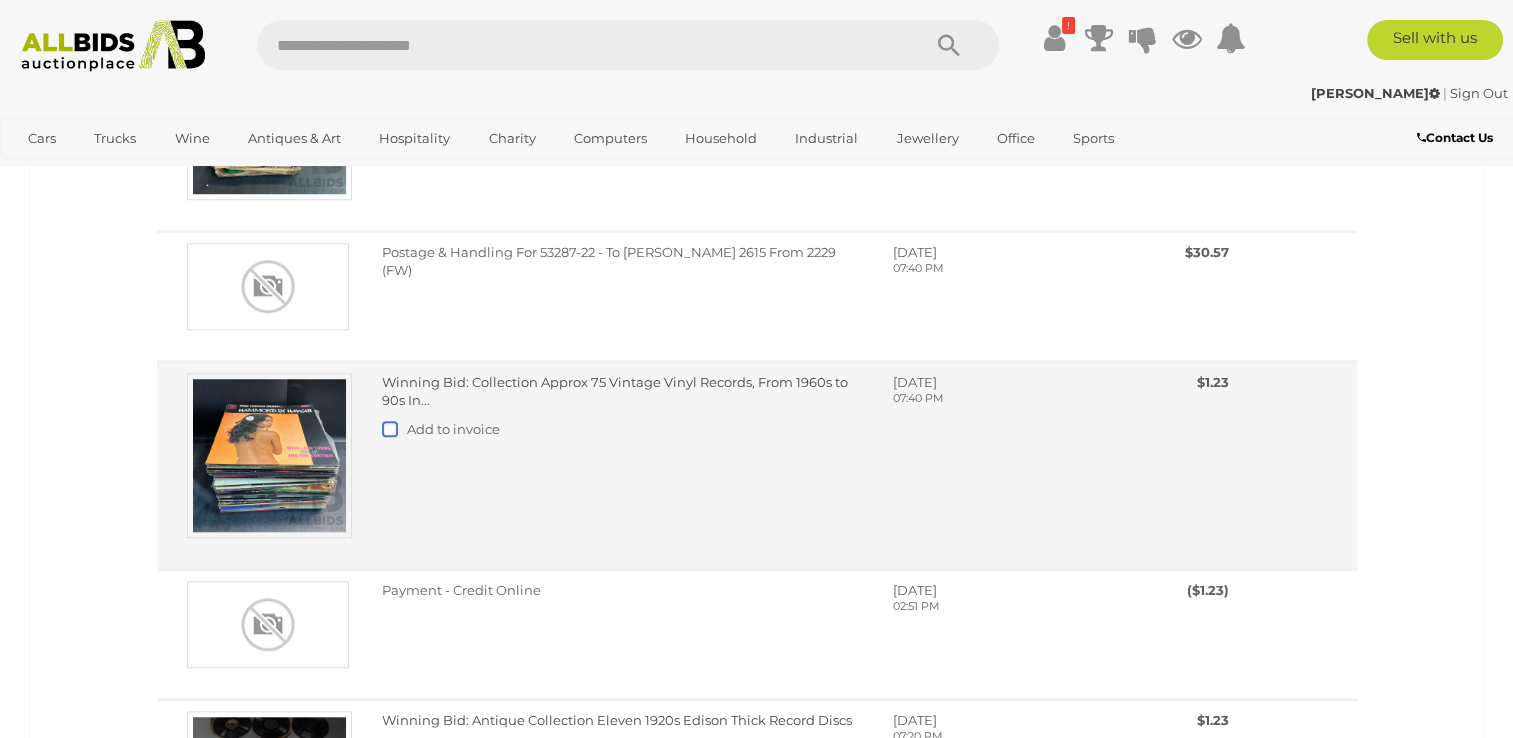 click at bounding box center [394, 429] 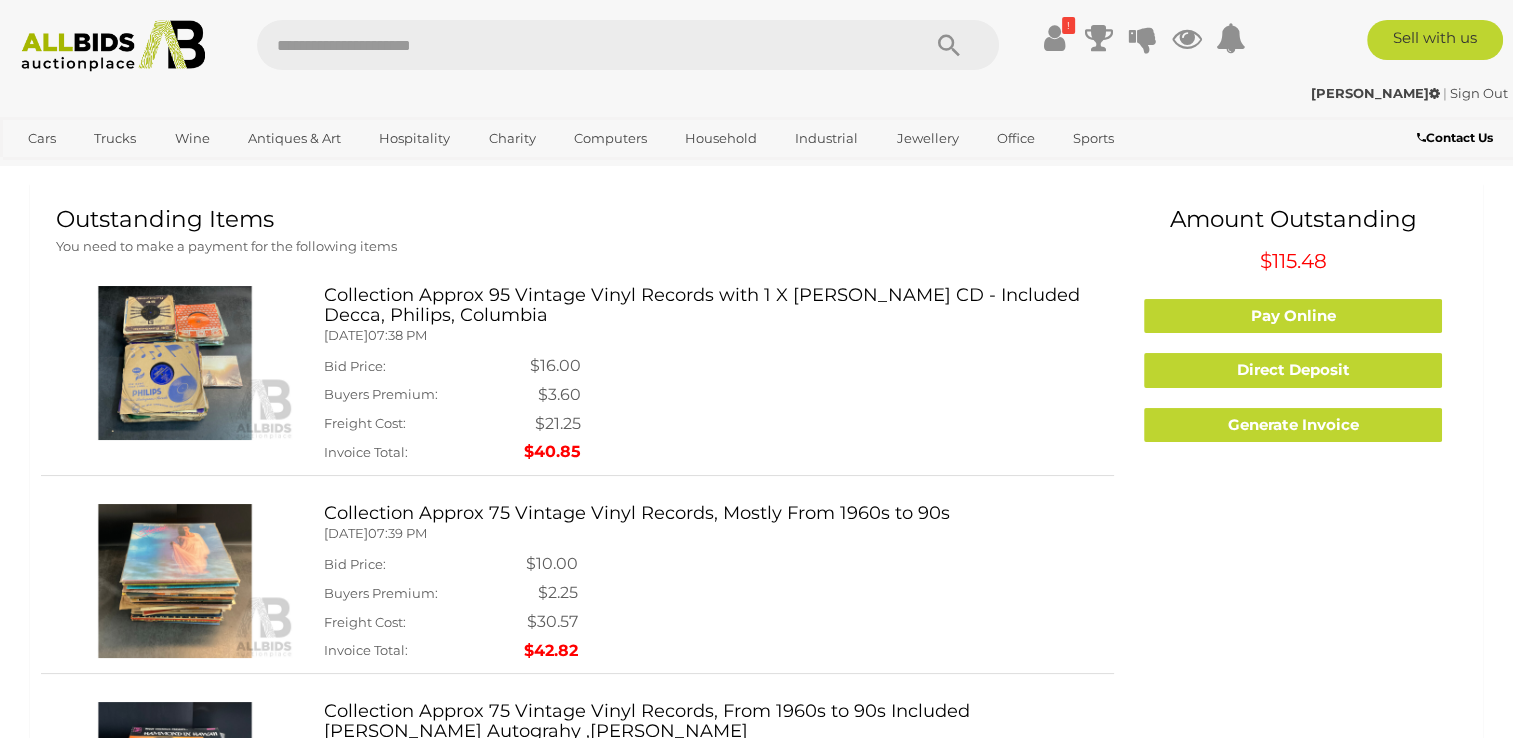 scroll, scrollTop: 0, scrollLeft: 0, axis: both 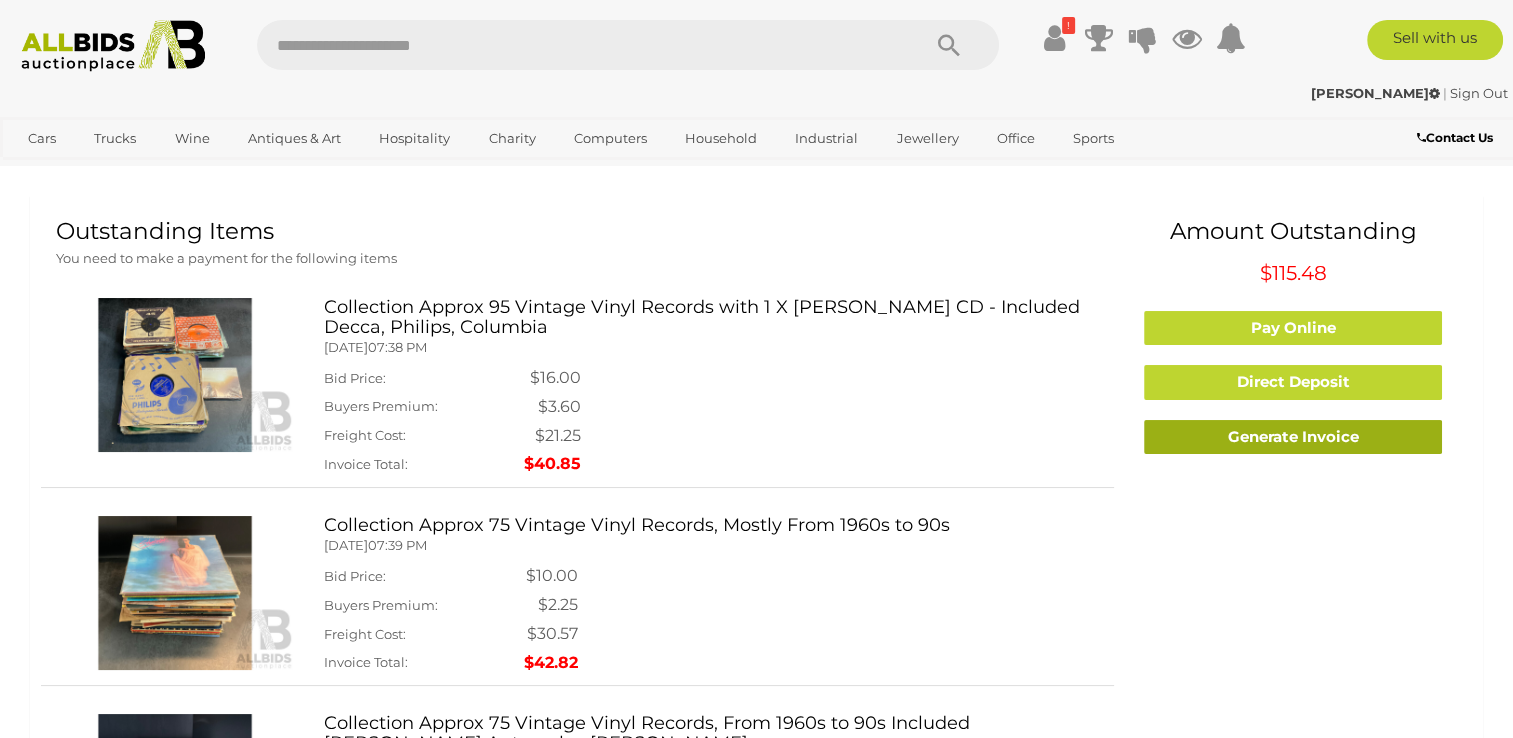 click on "Generate Invoice" at bounding box center [1293, 437] 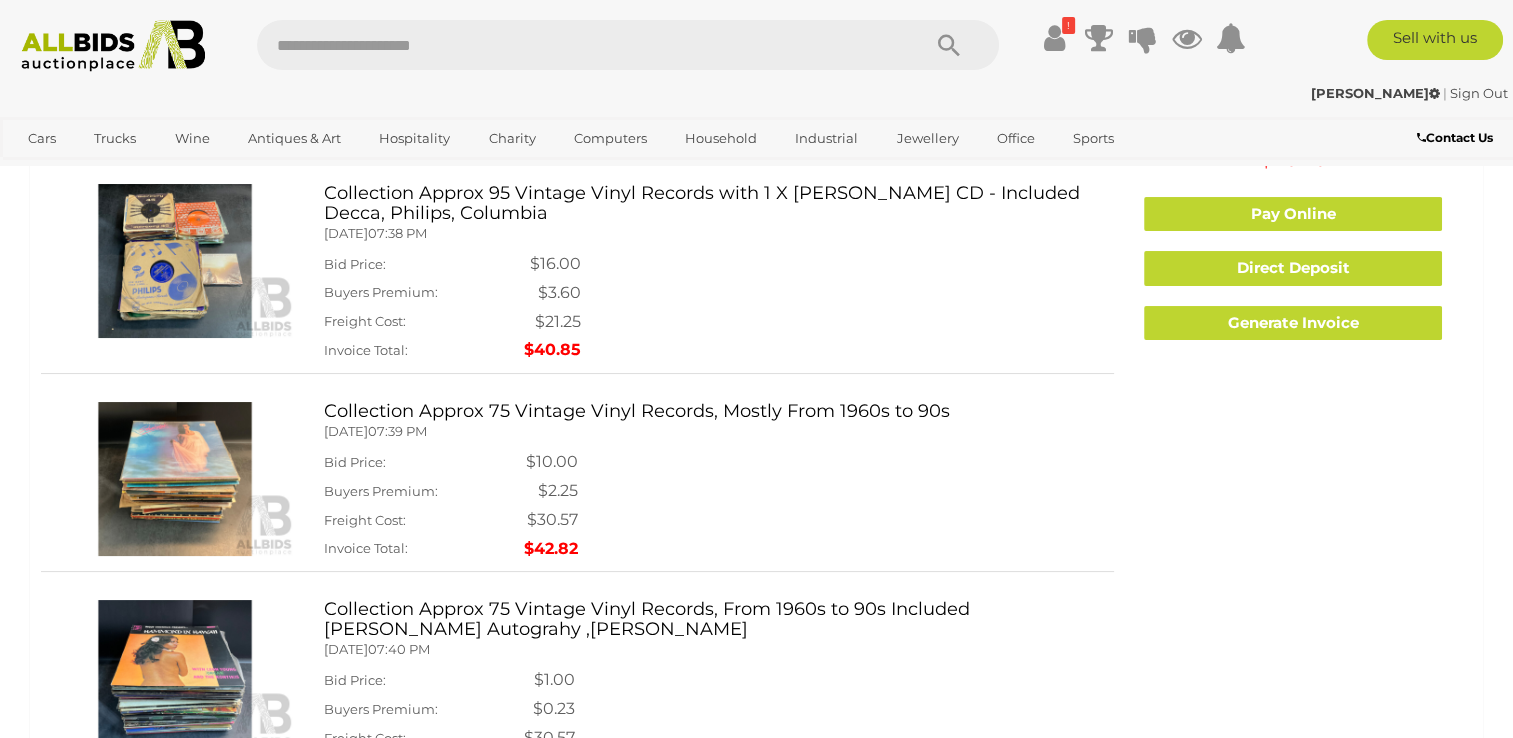 scroll, scrollTop: 0, scrollLeft: 0, axis: both 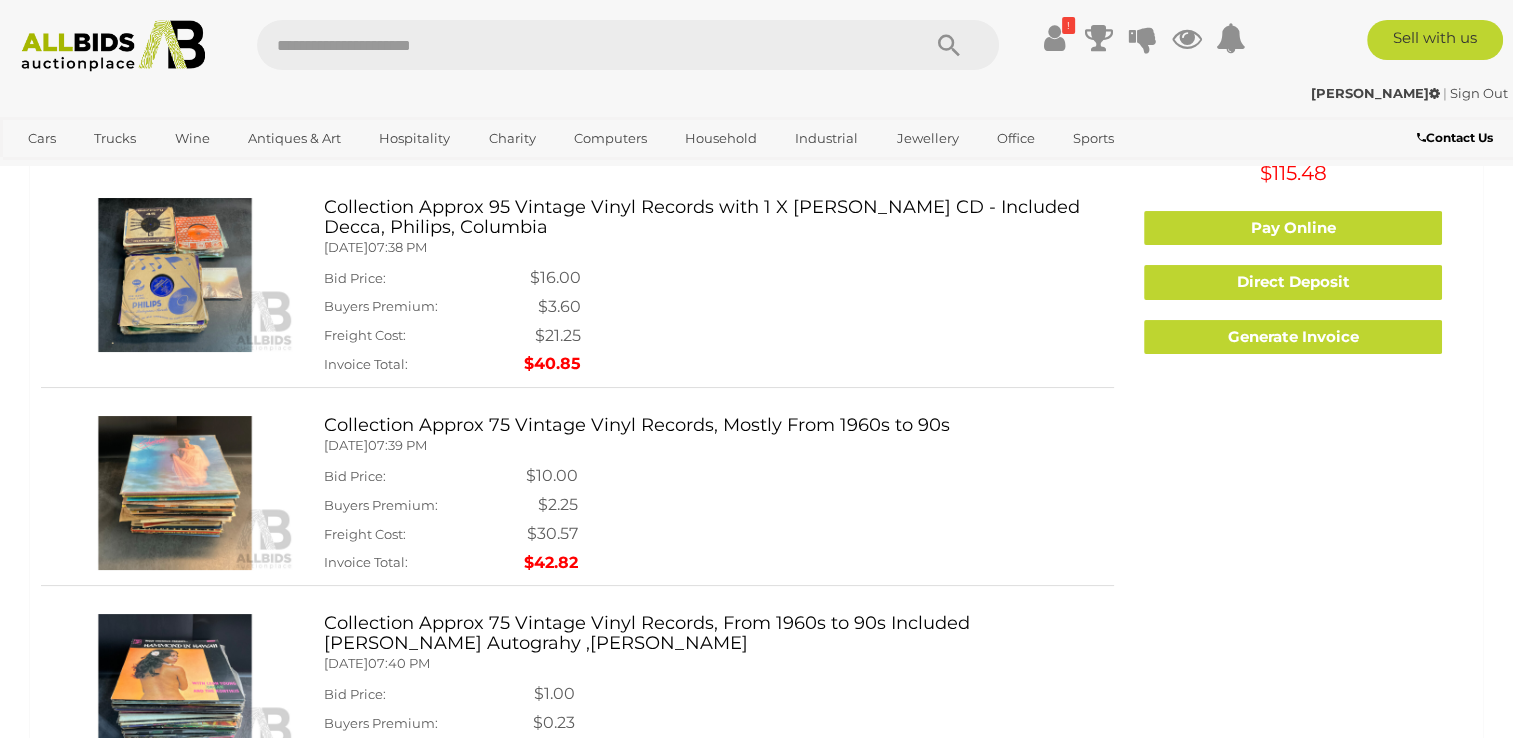 click on "$21.25" at bounding box center [552, 336] 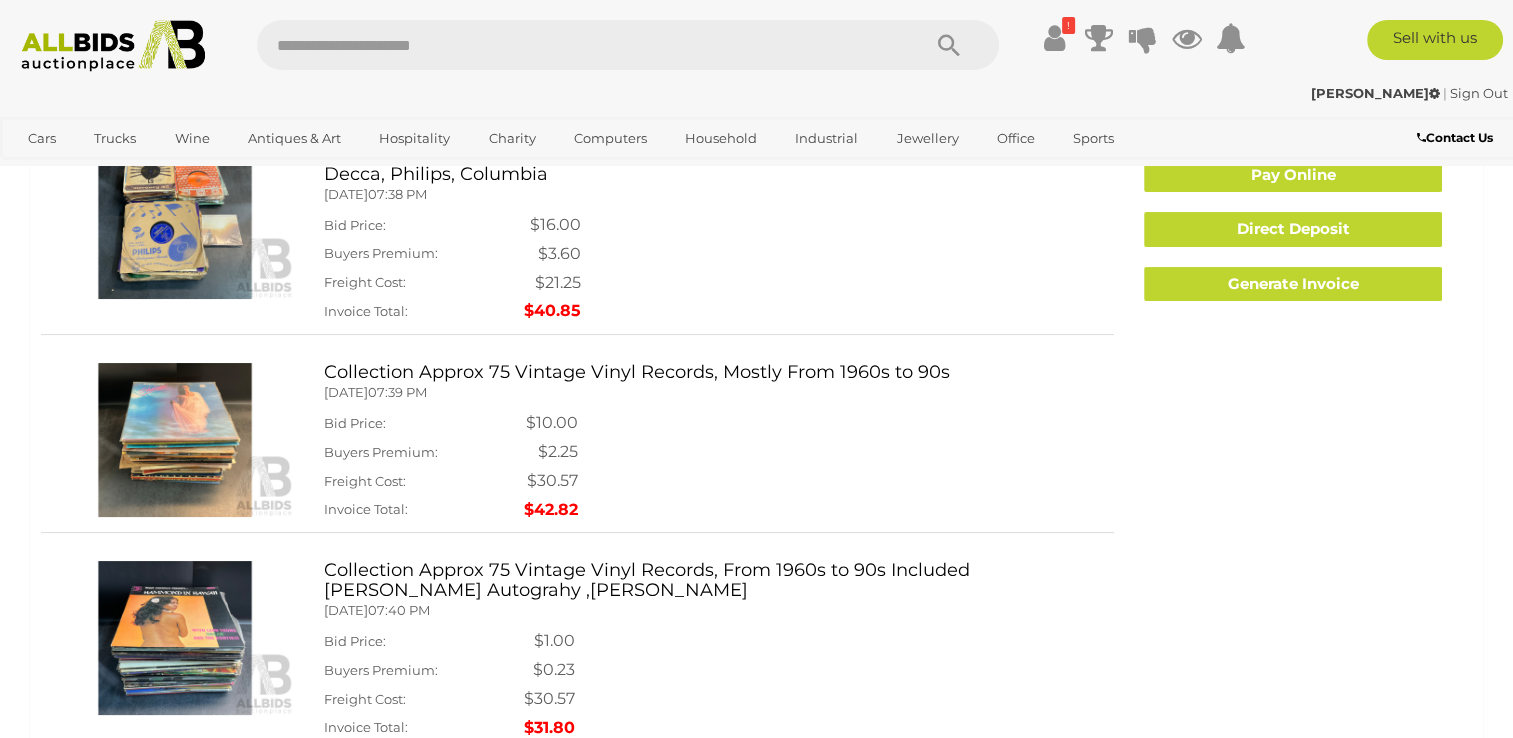 scroll, scrollTop: 200, scrollLeft: 0, axis: vertical 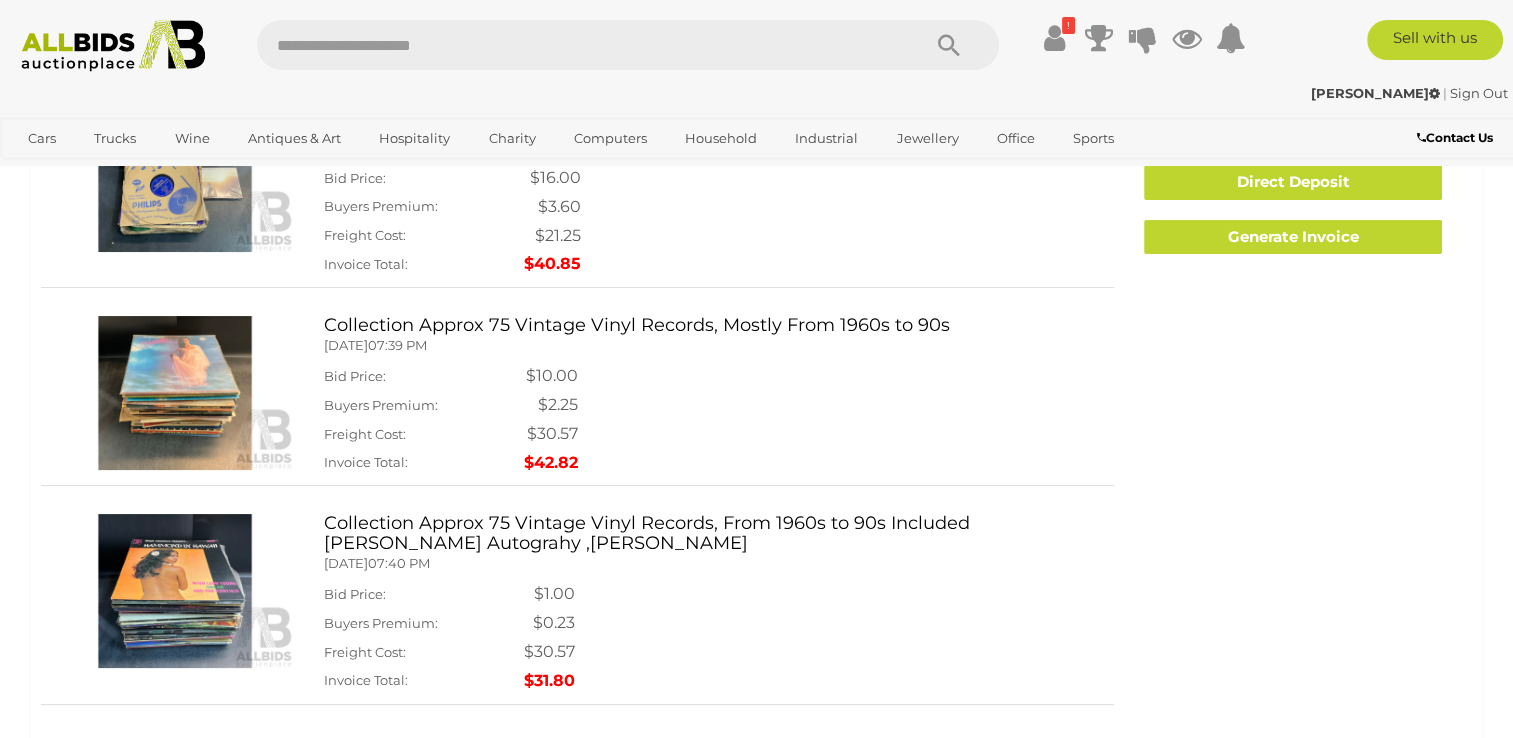 click on "Outstanding Items
You need to make a payment for the following items
Outstanding Items
You need to make a payment for the following items
Collection Approx 95 Vintage Vinyl Records with 1 X Aled Jones CD - Included Decca, Philips, Columbia
Wednesday, July 09, 2025    07:38 PM
Collection Approx 95 Vintage Vinyl Records with 1 X Aled Jones CD - Included Decca, Philips, Columbia
Wednesday, July 09, 2025    07:38 PM
Bid Price:
$16.00
Buyers Premium:" at bounding box center [577, 361] 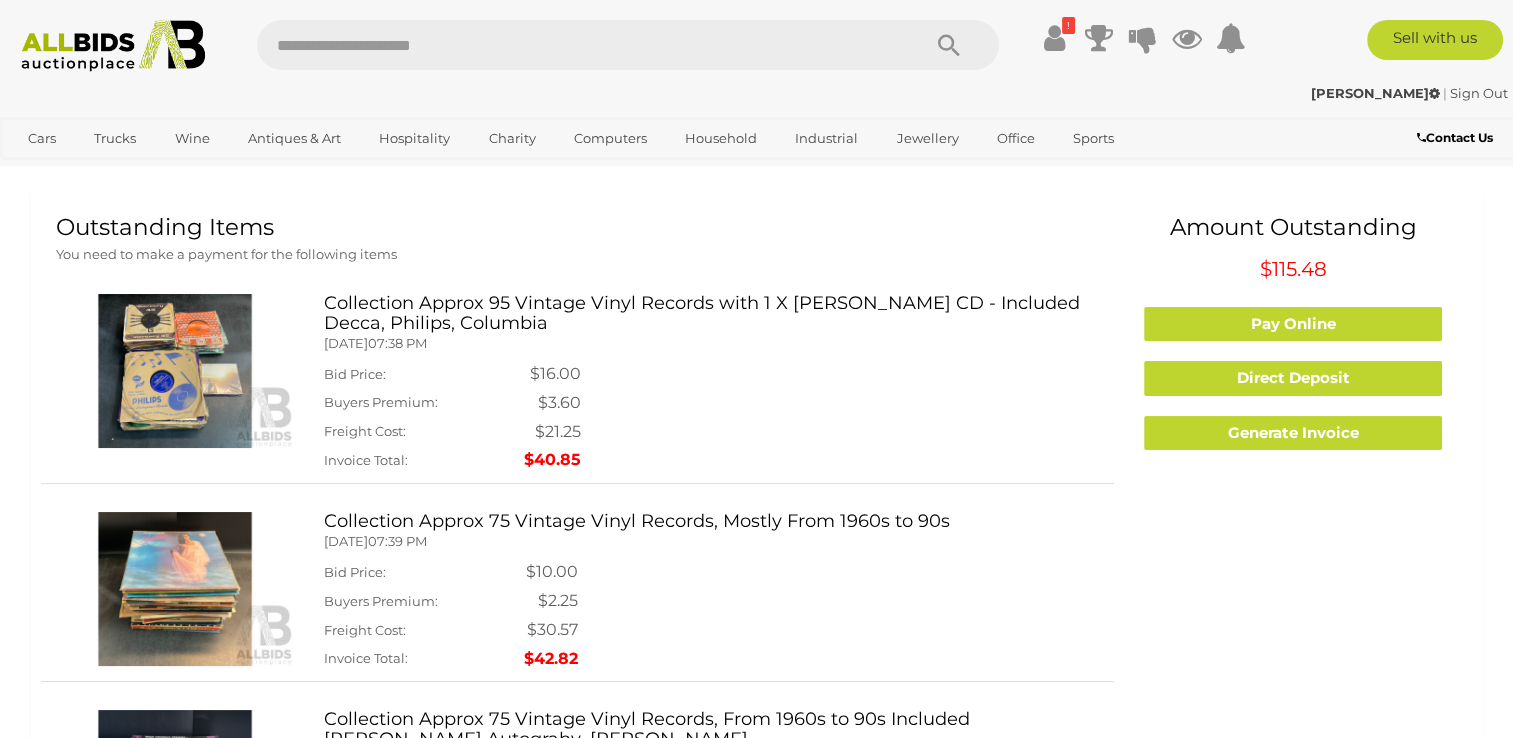 scroll, scrollTop: 0, scrollLeft: 0, axis: both 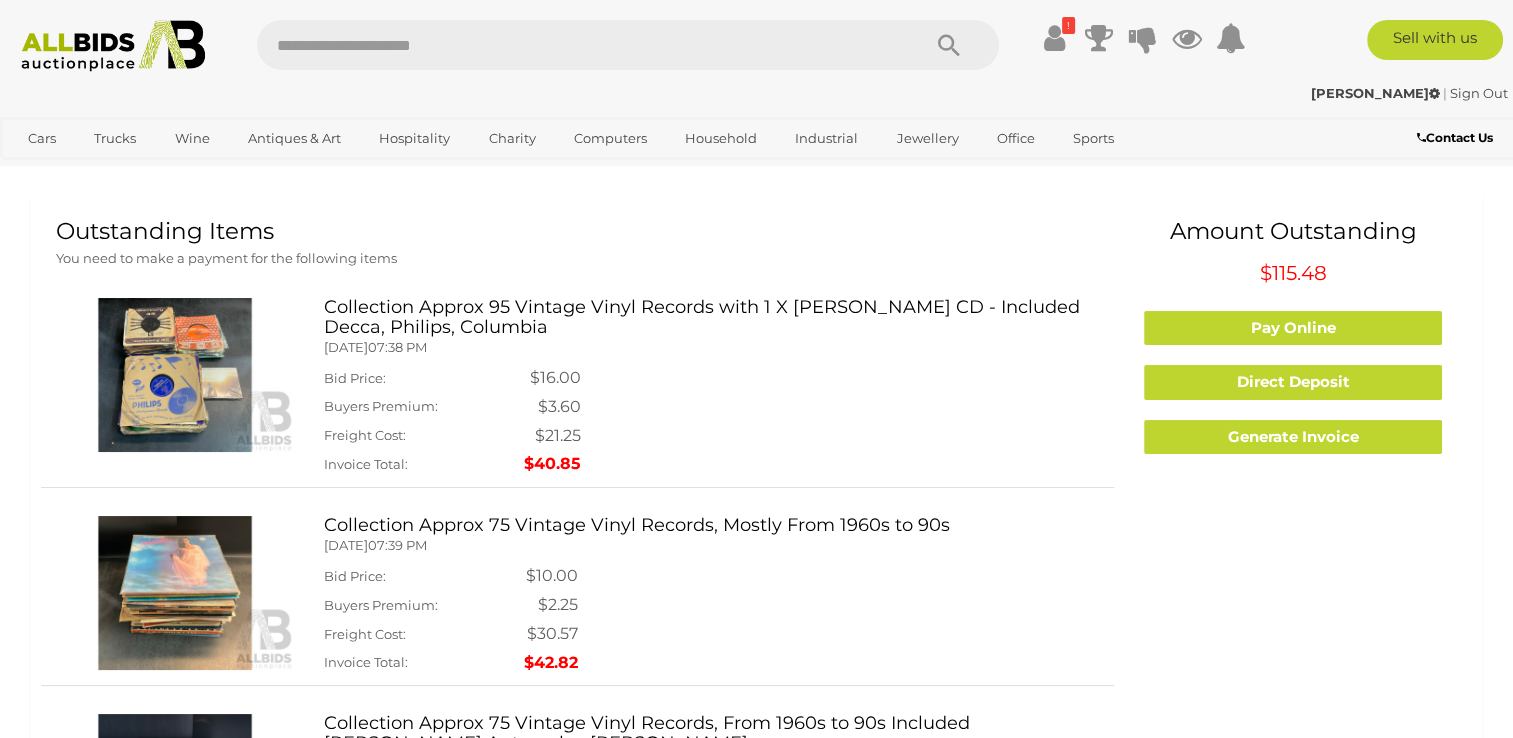 click on "Collection Approx 95 Vintage Vinyl Records with 1 X [PERSON_NAME] CD - Included Decca, Philips, Columbia" at bounding box center [711, 318] 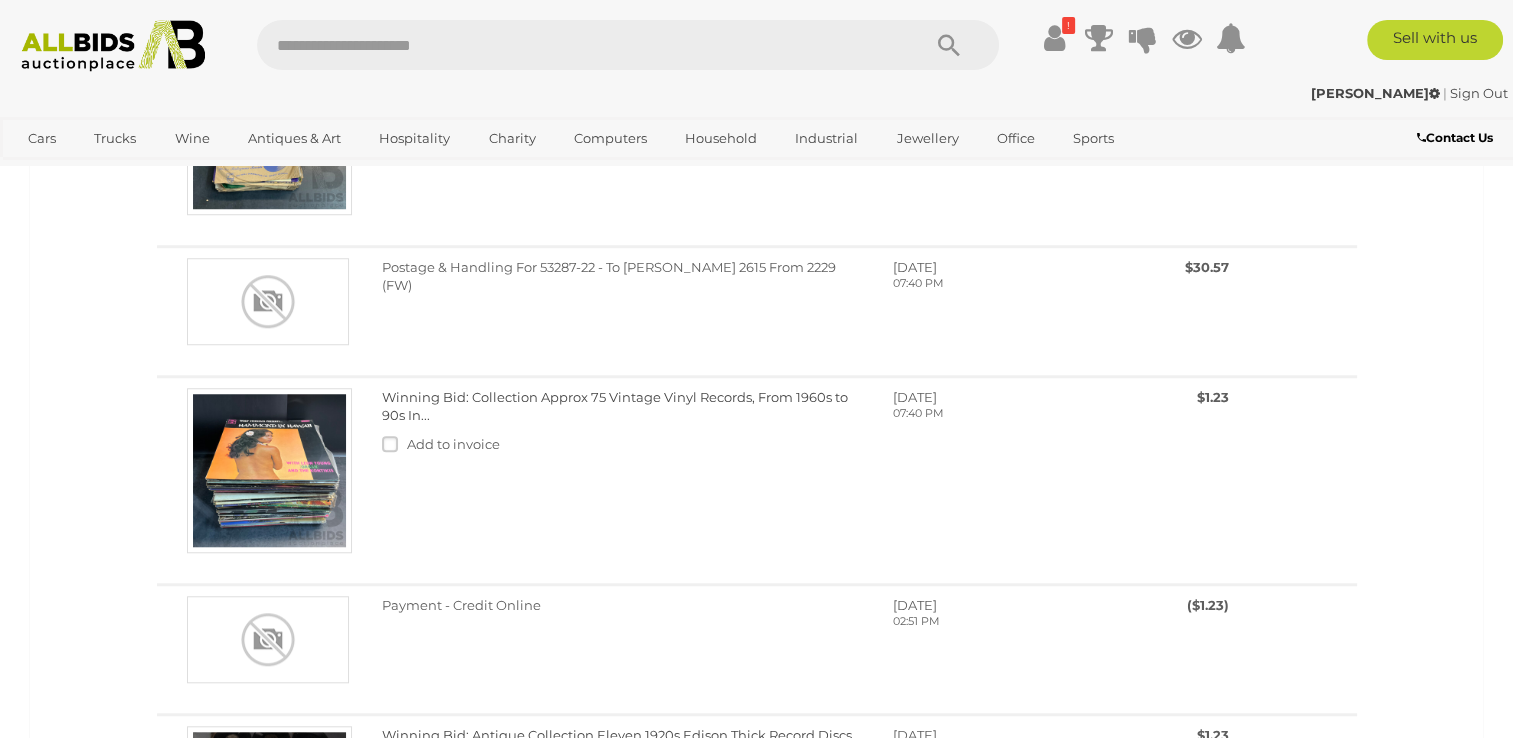 scroll, scrollTop: 1600, scrollLeft: 0, axis: vertical 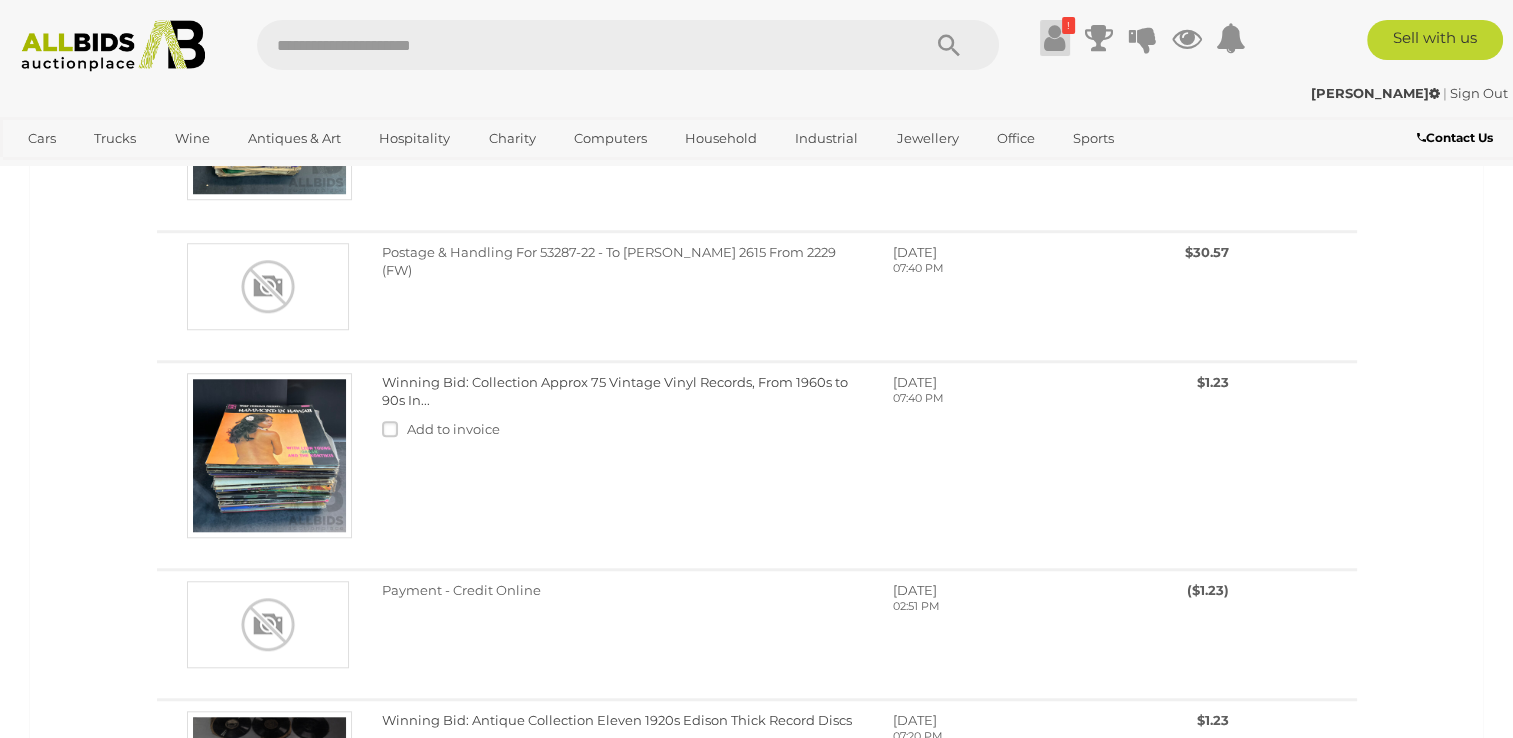 click at bounding box center [1054, 38] 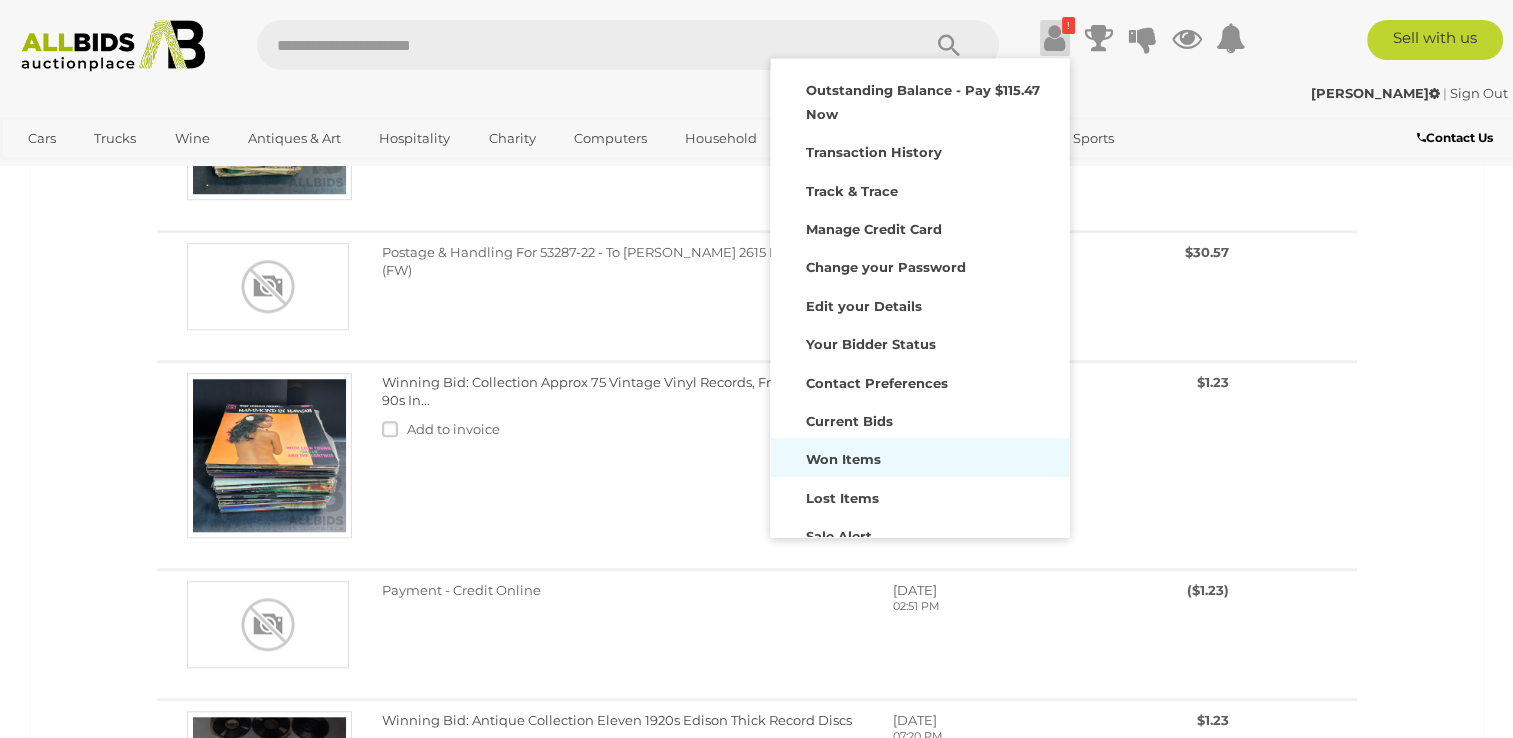 click on "Won Items" at bounding box center (843, 459) 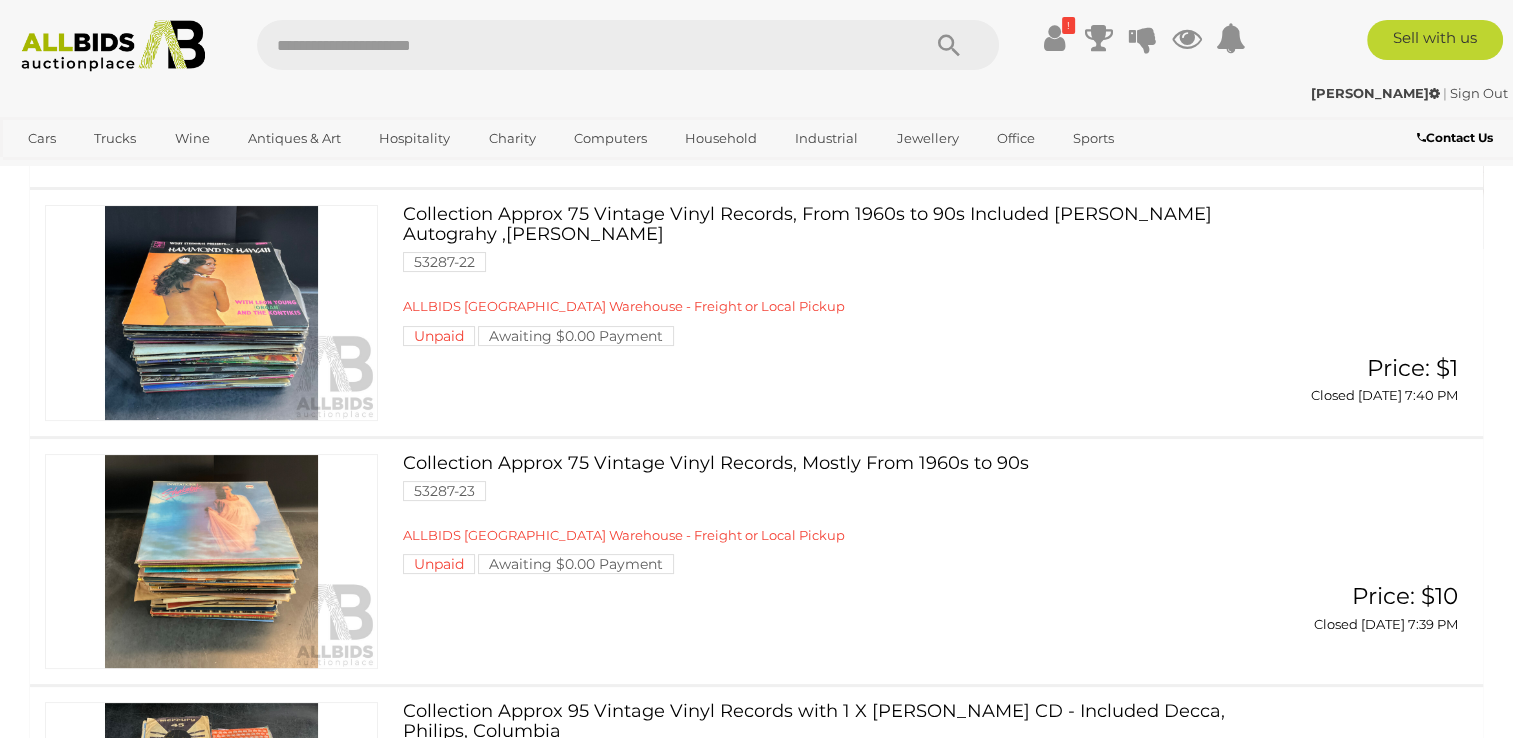 scroll, scrollTop: 200, scrollLeft: 0, axis: vertical 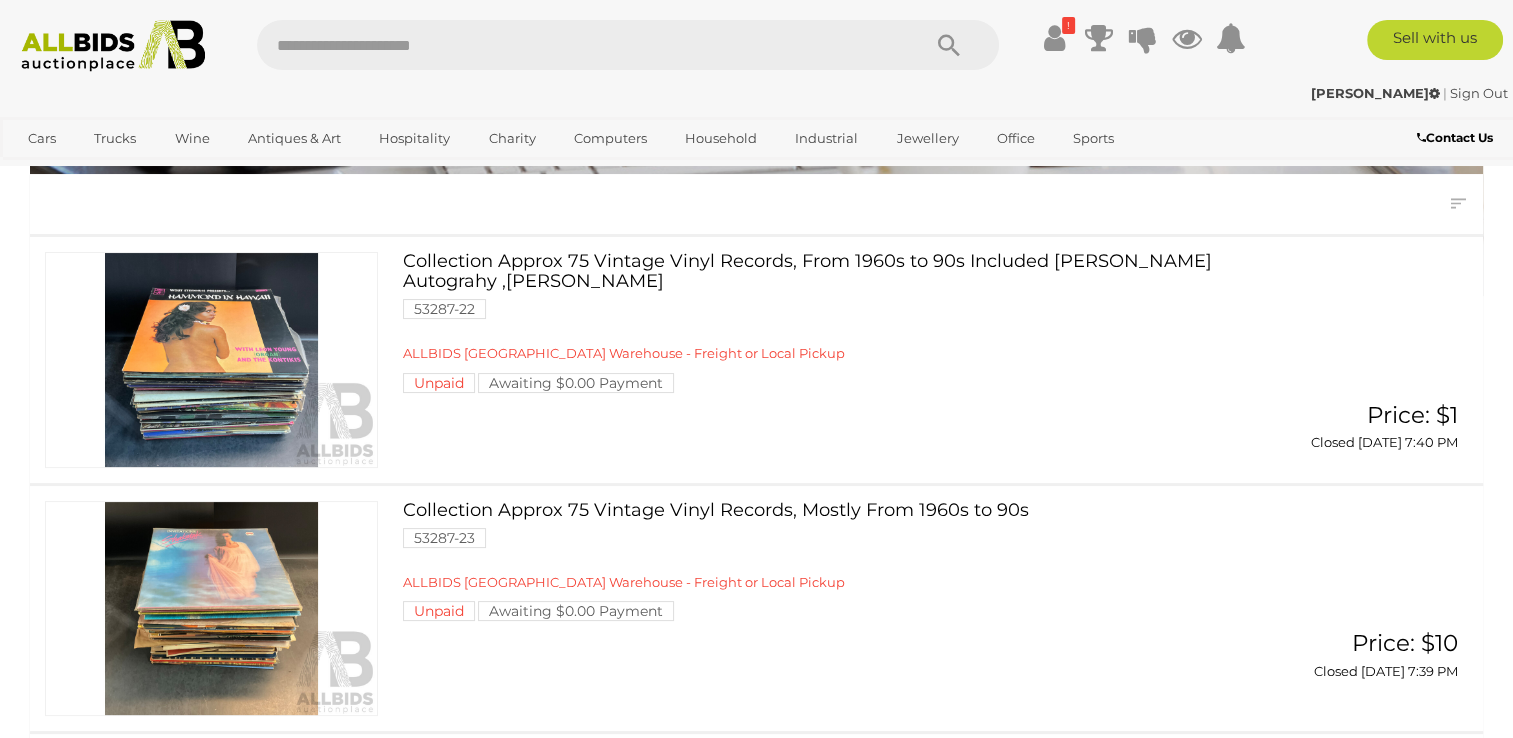 click on "ALLBIDS SYDNEY Warehouse - Freight or Local Pickup" at bounding box center [624, 353] 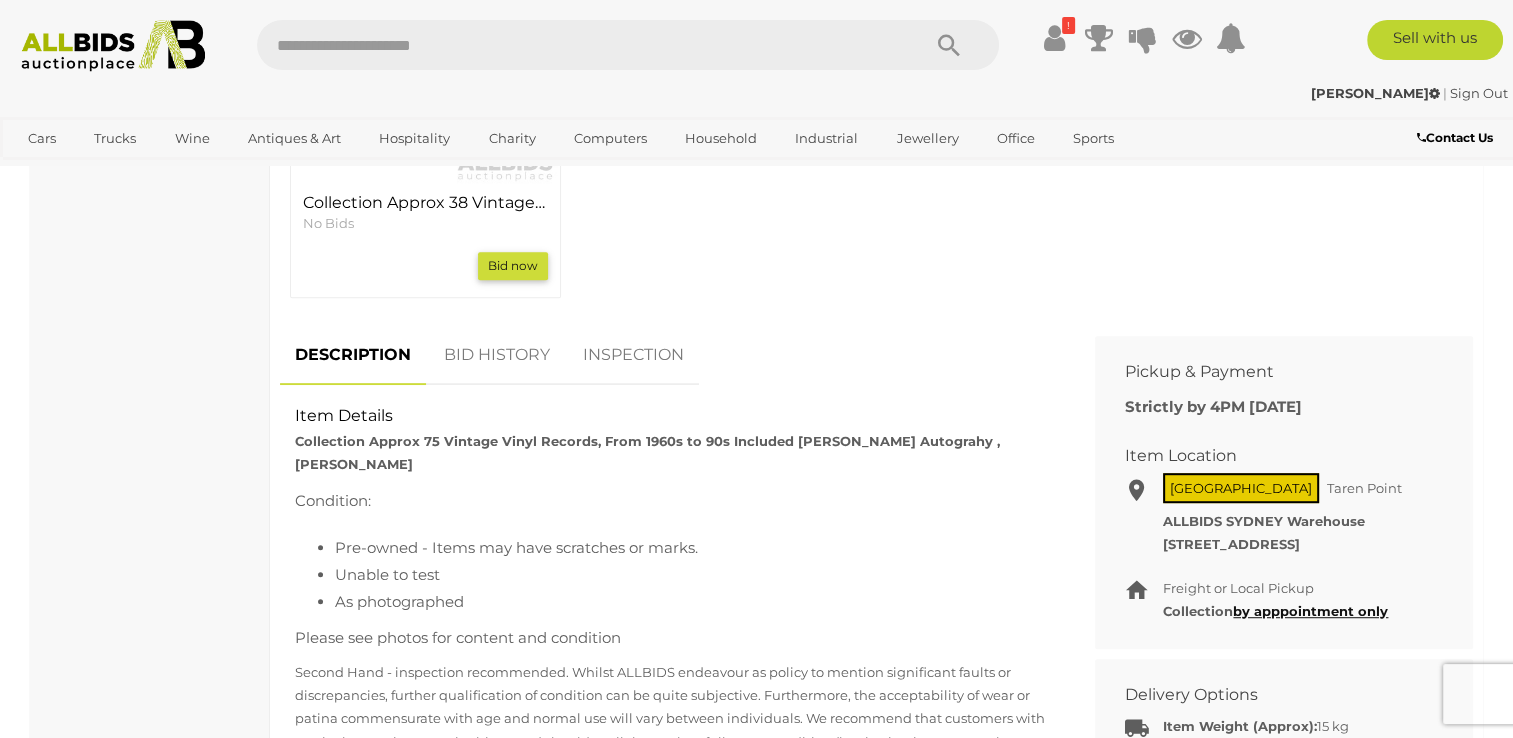 scroll, scrollTop: 1000, scrollLeft: 0, axis: vertical 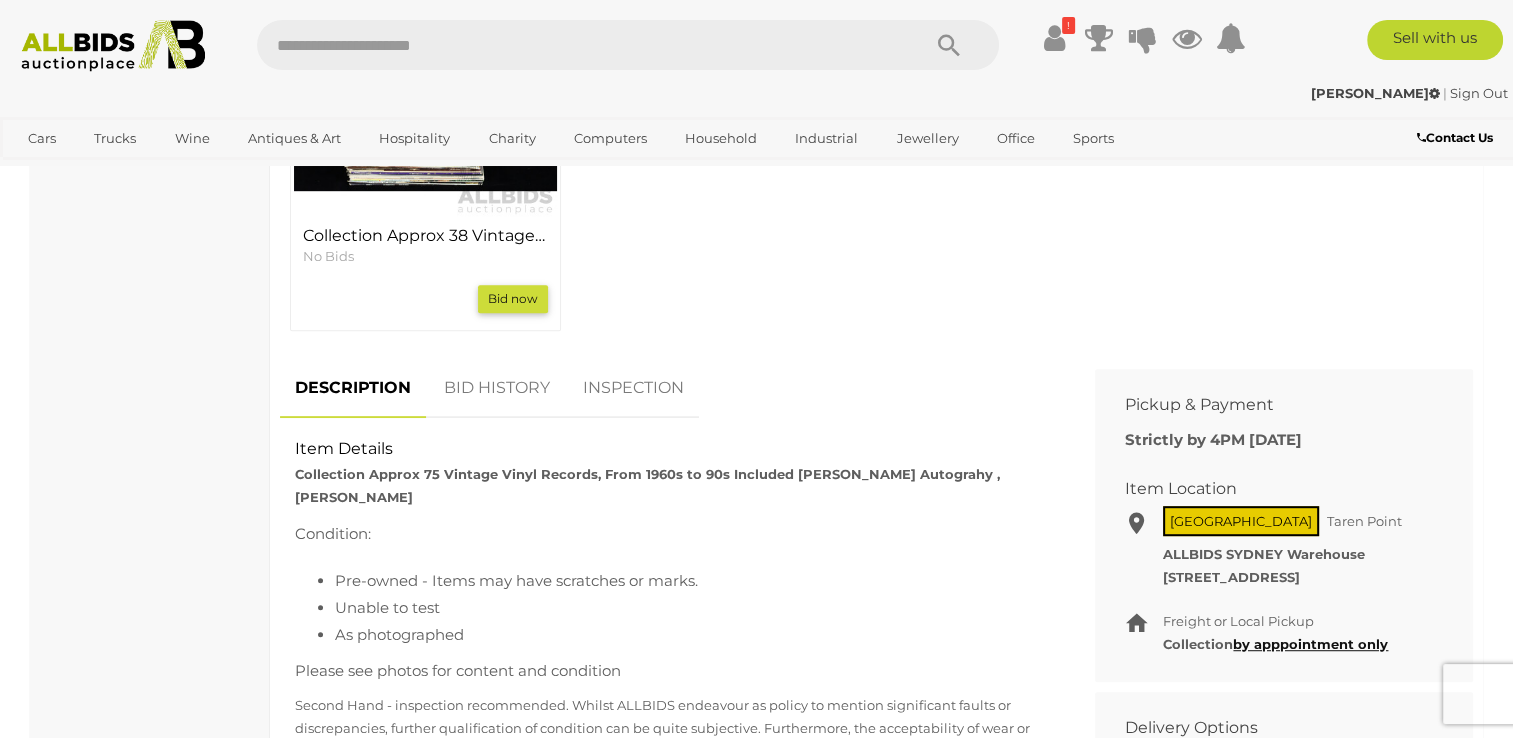 click at bounding box center (113, 46) 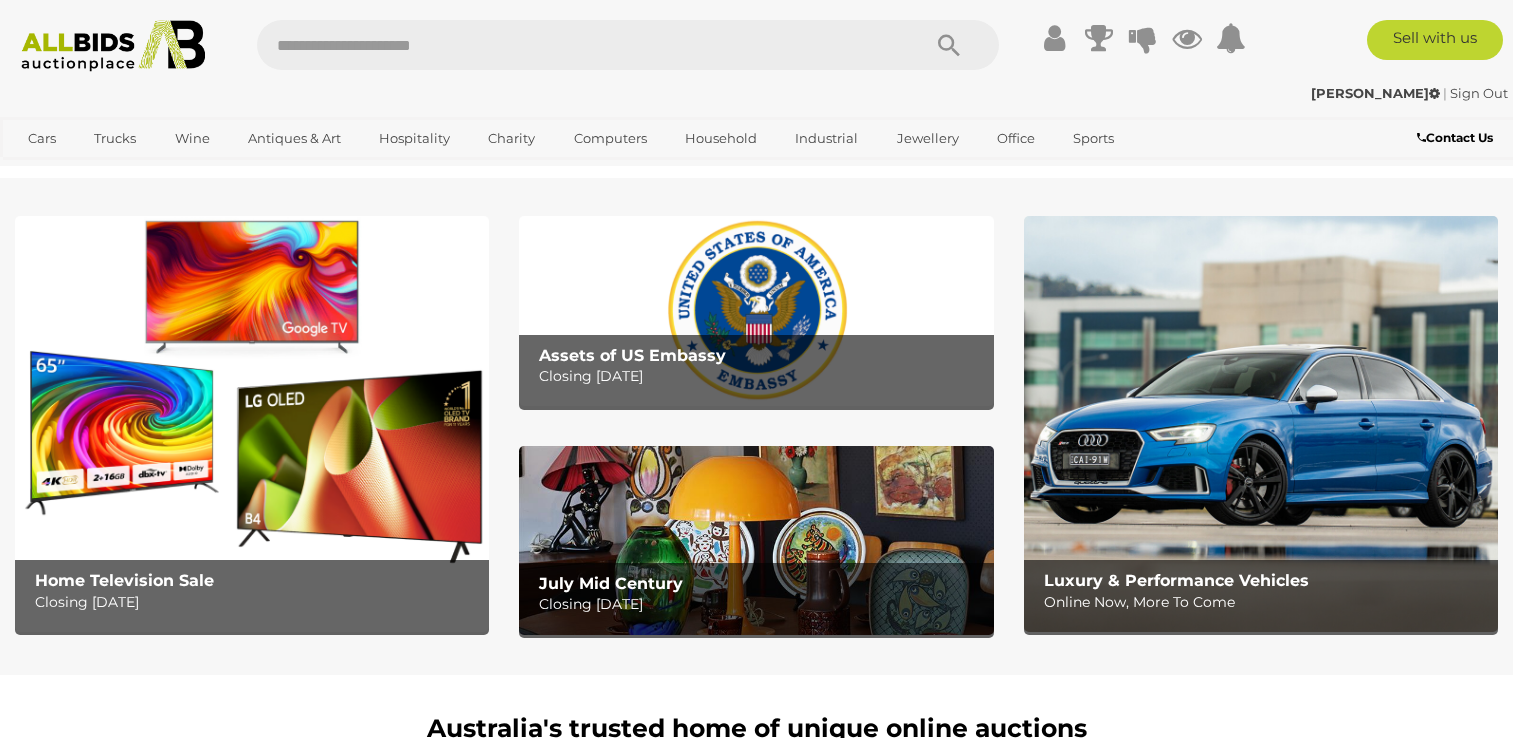 scroll, scrollTop: 0, scrollLeft: 0, axis: both 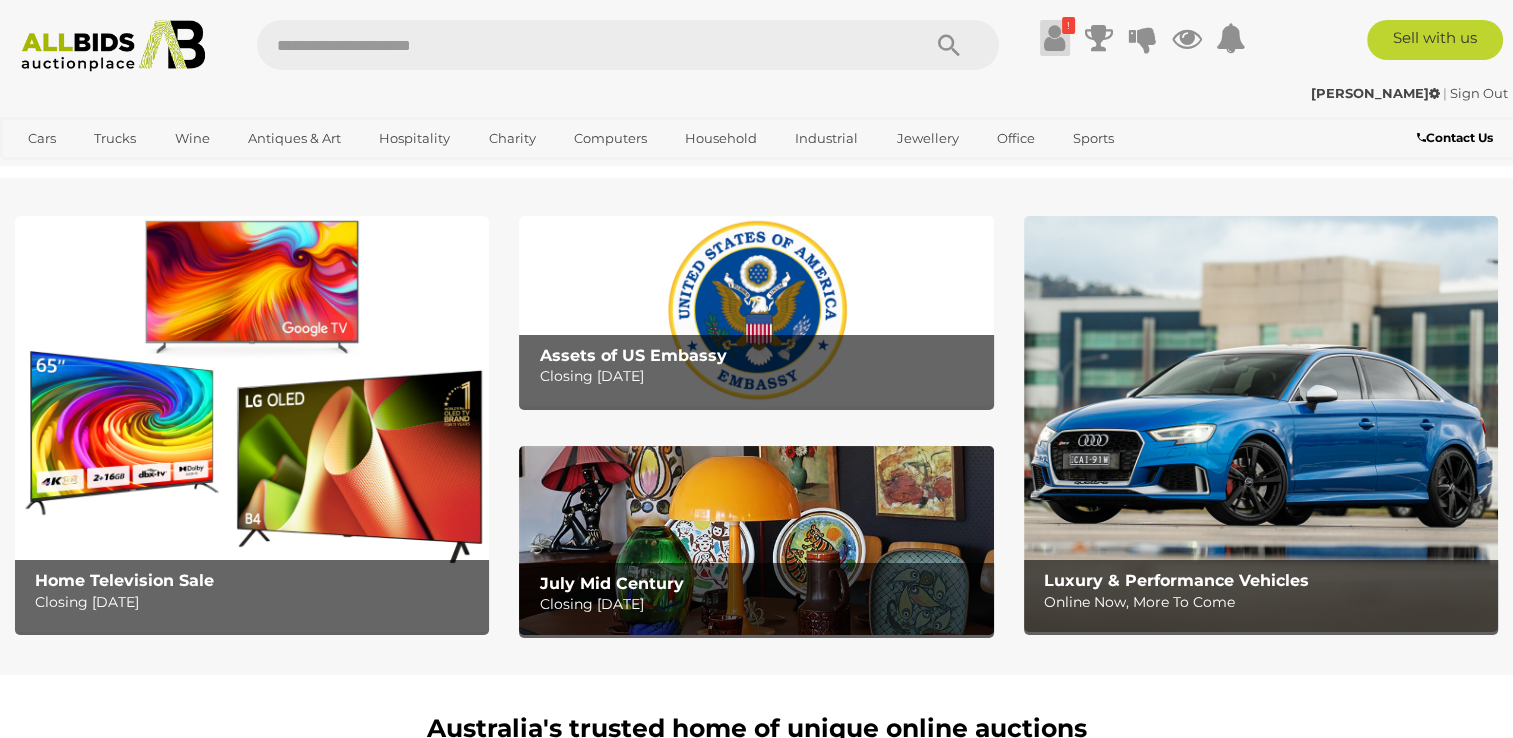 click at bounding box center (1054, 38) 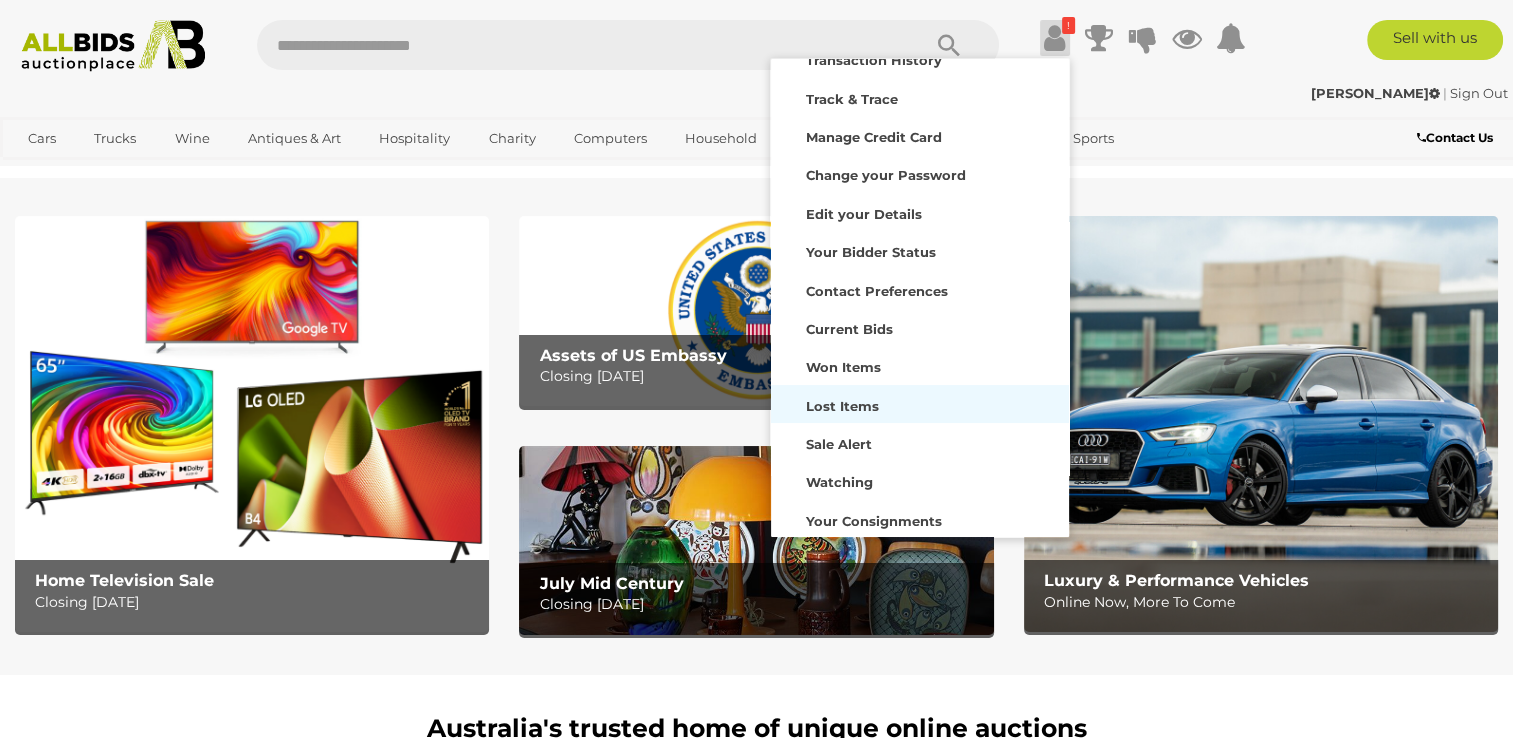 scroll, scrollTop: 0, scrollLeft: 0, axis: both 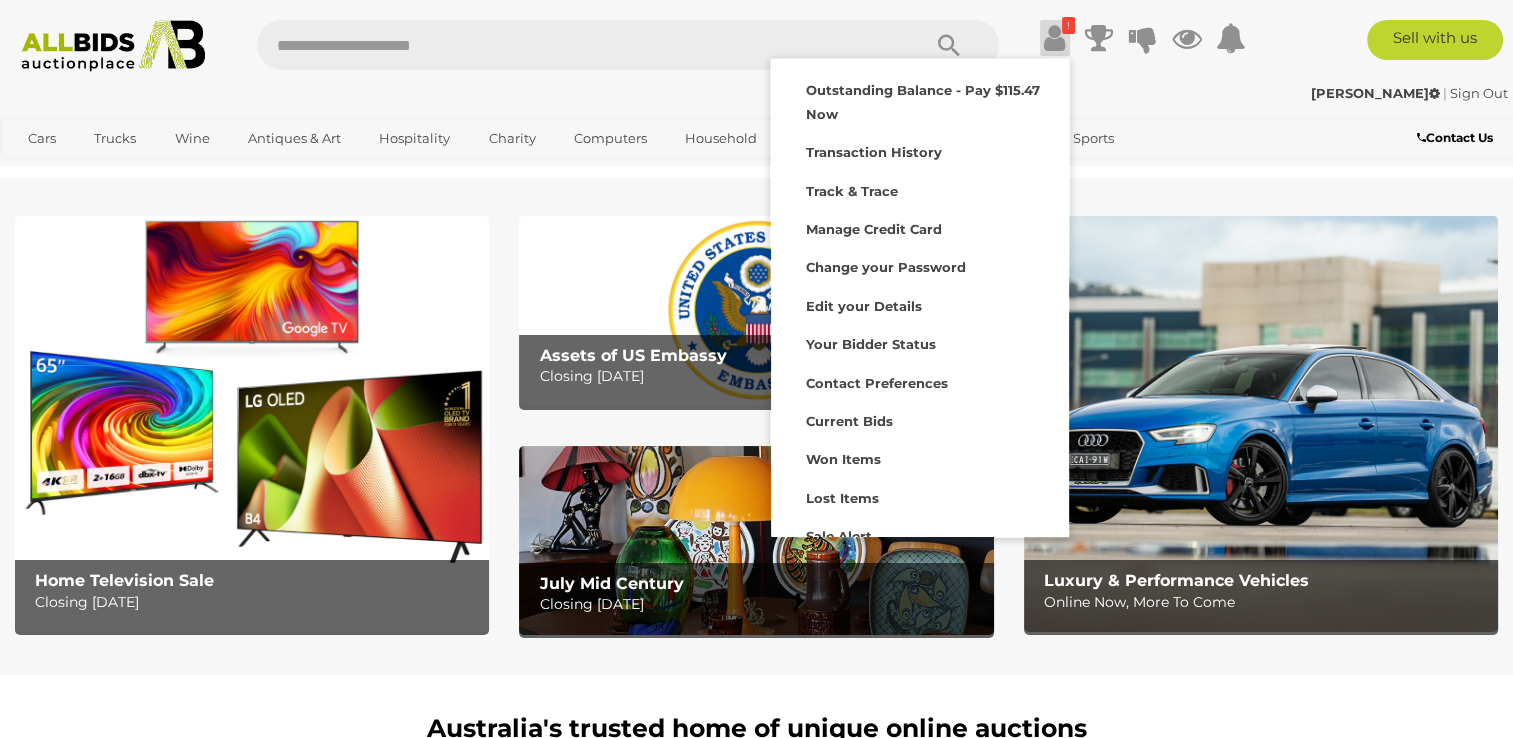click on "<
ALLBIDS | Australia's trusted home of unique online auctions
! Track & Trace" at bounding box center [756, 2893] 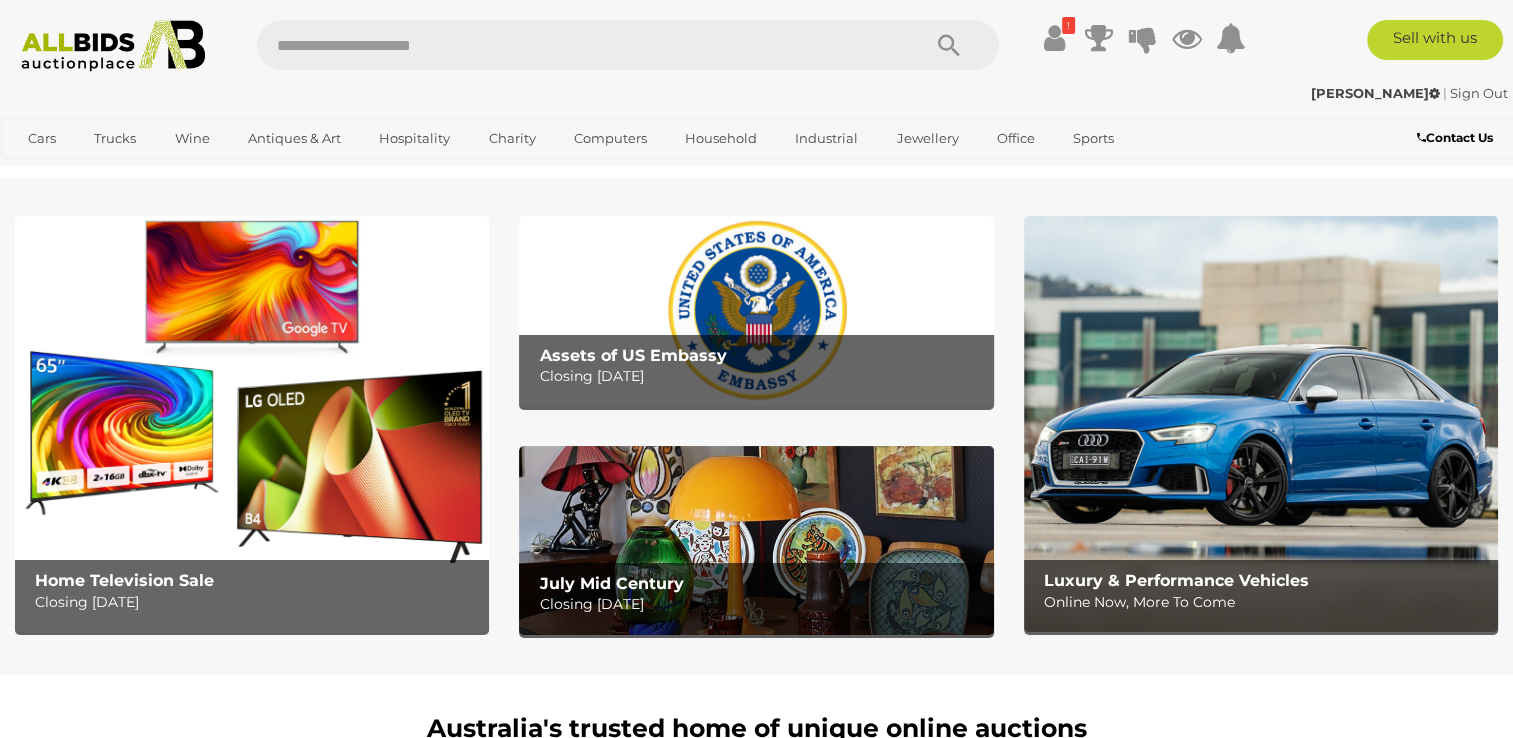 click on "Contact Us" at bounding box center [1455, 137] 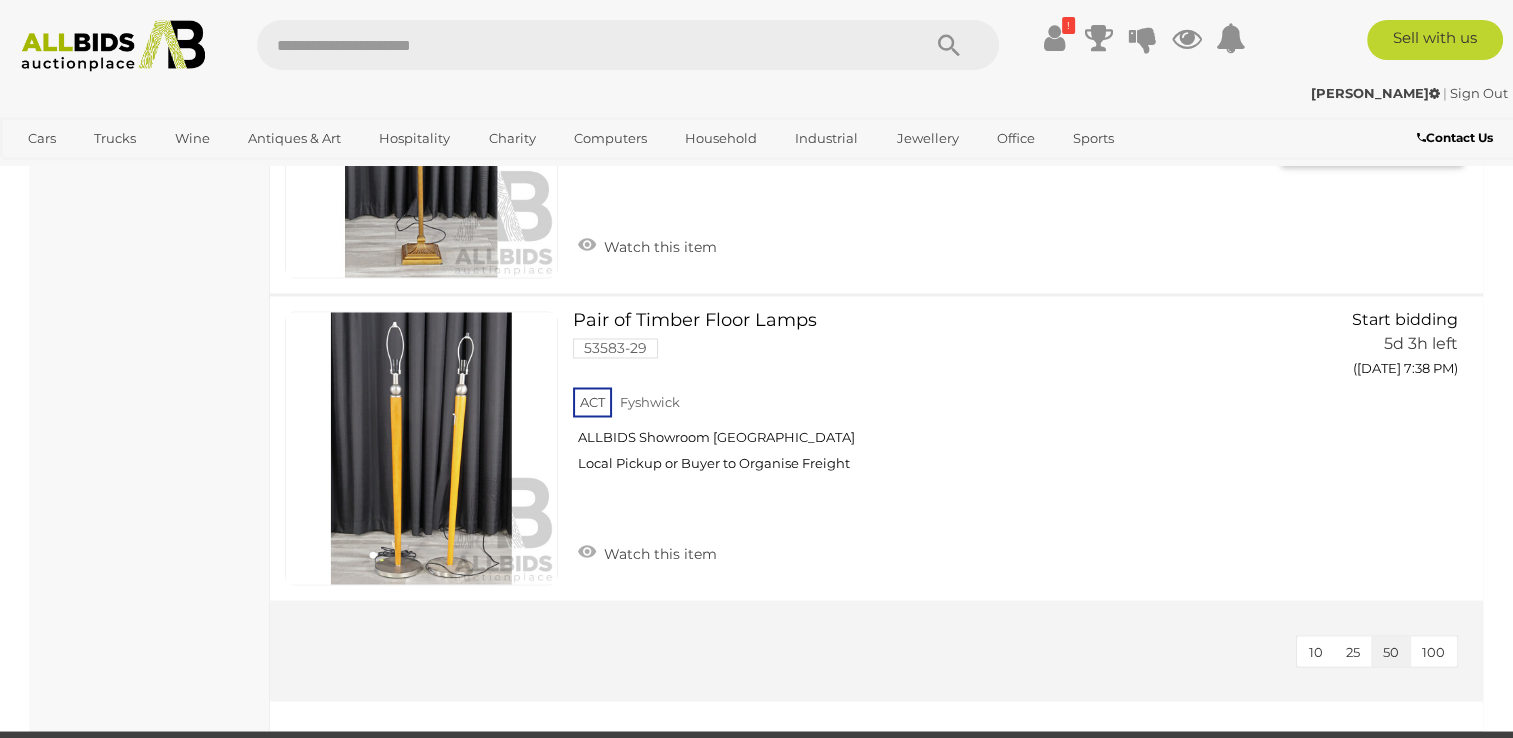 scroll, scrollTop: 10900, scrollLeft: 0, axis: vertical 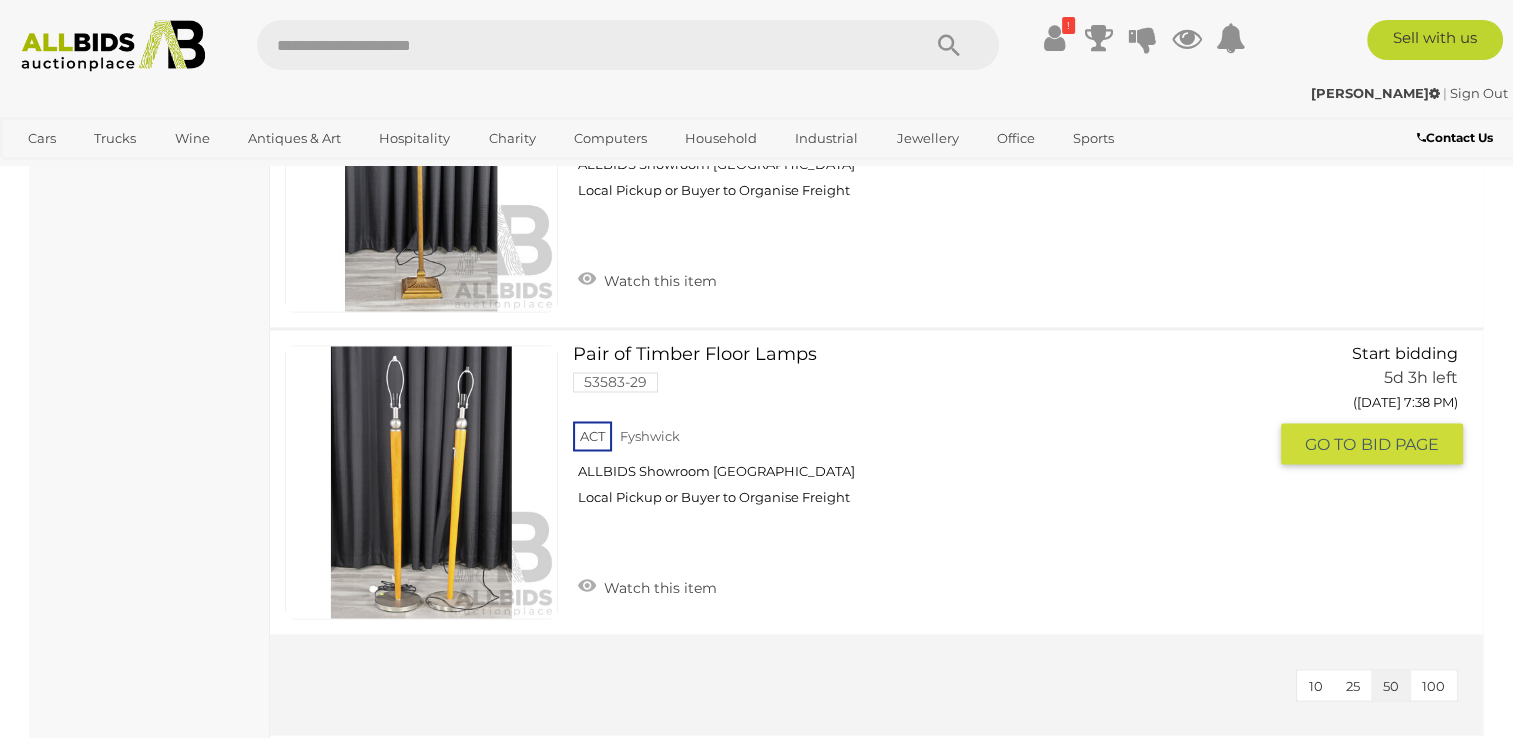 click on "Pair of Timber Floor Lamps
53583-29
ACT
Fyshwick ALLBIDS Showroom [GEOGRAPHIC_DATA]" at bounding box center (927, 432) 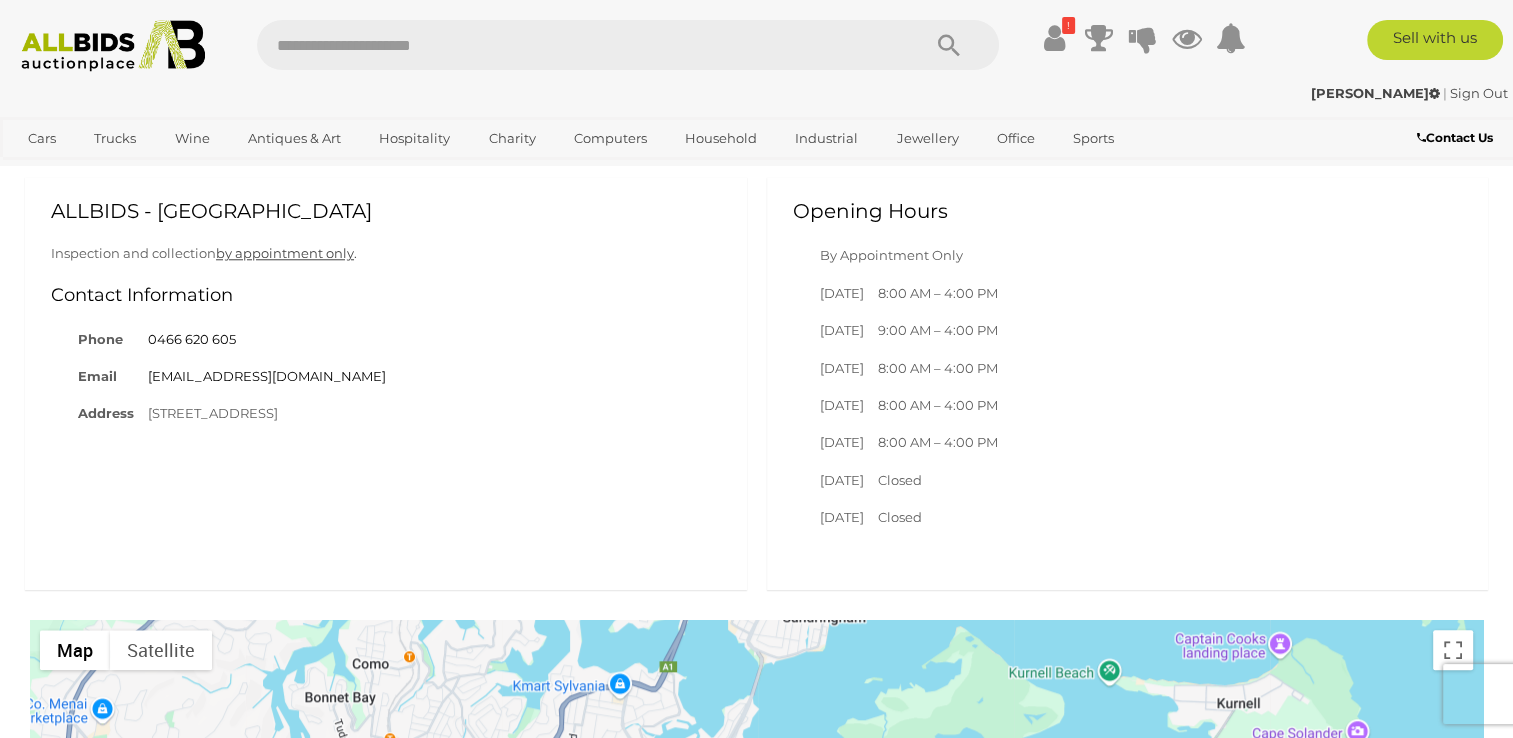 scroll, scrollTop: 1900, scrollLeft: 0, axis: vertical 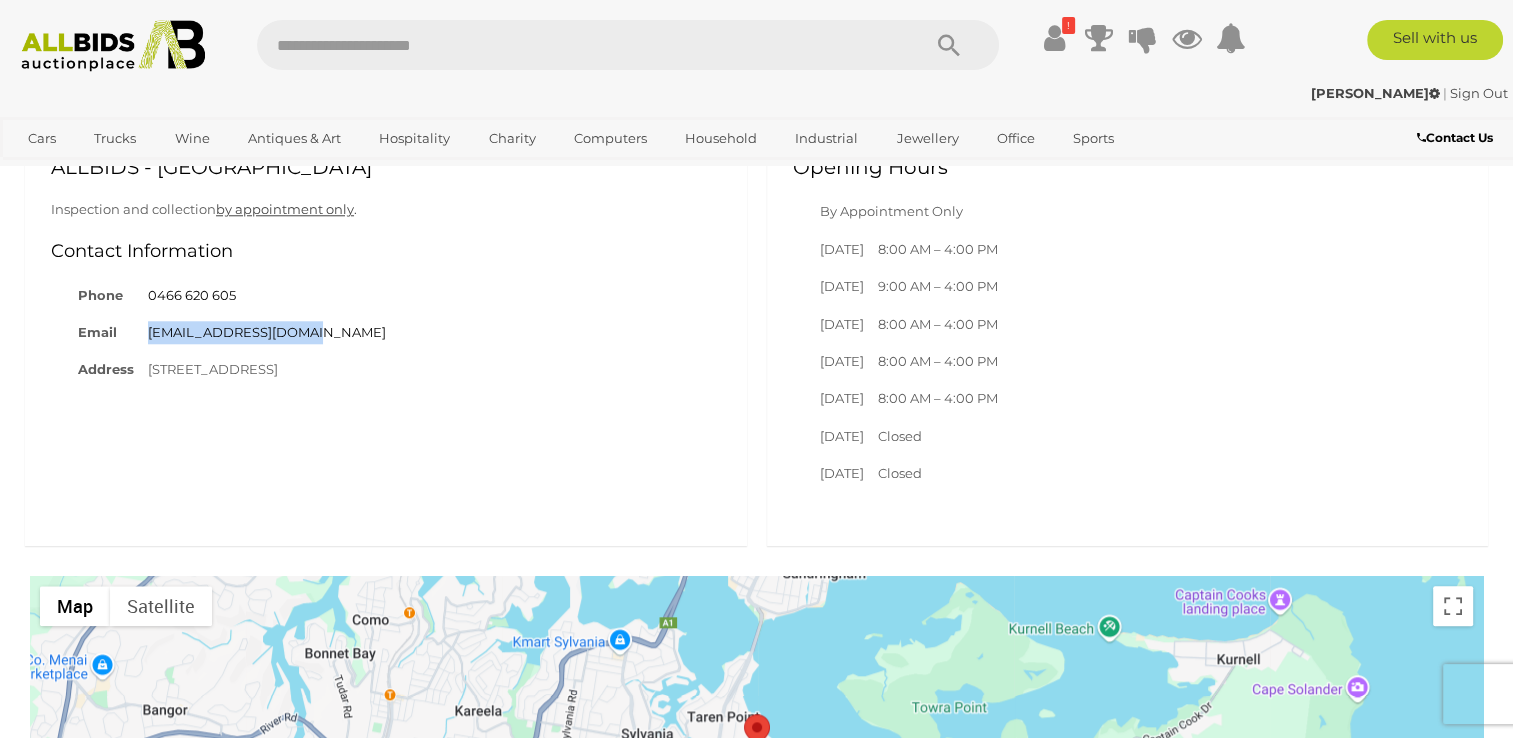 drag, startPoint x: 331, startPoint y: 359, endPoint x: 145, endPoint y: 358, distance: 186.00269 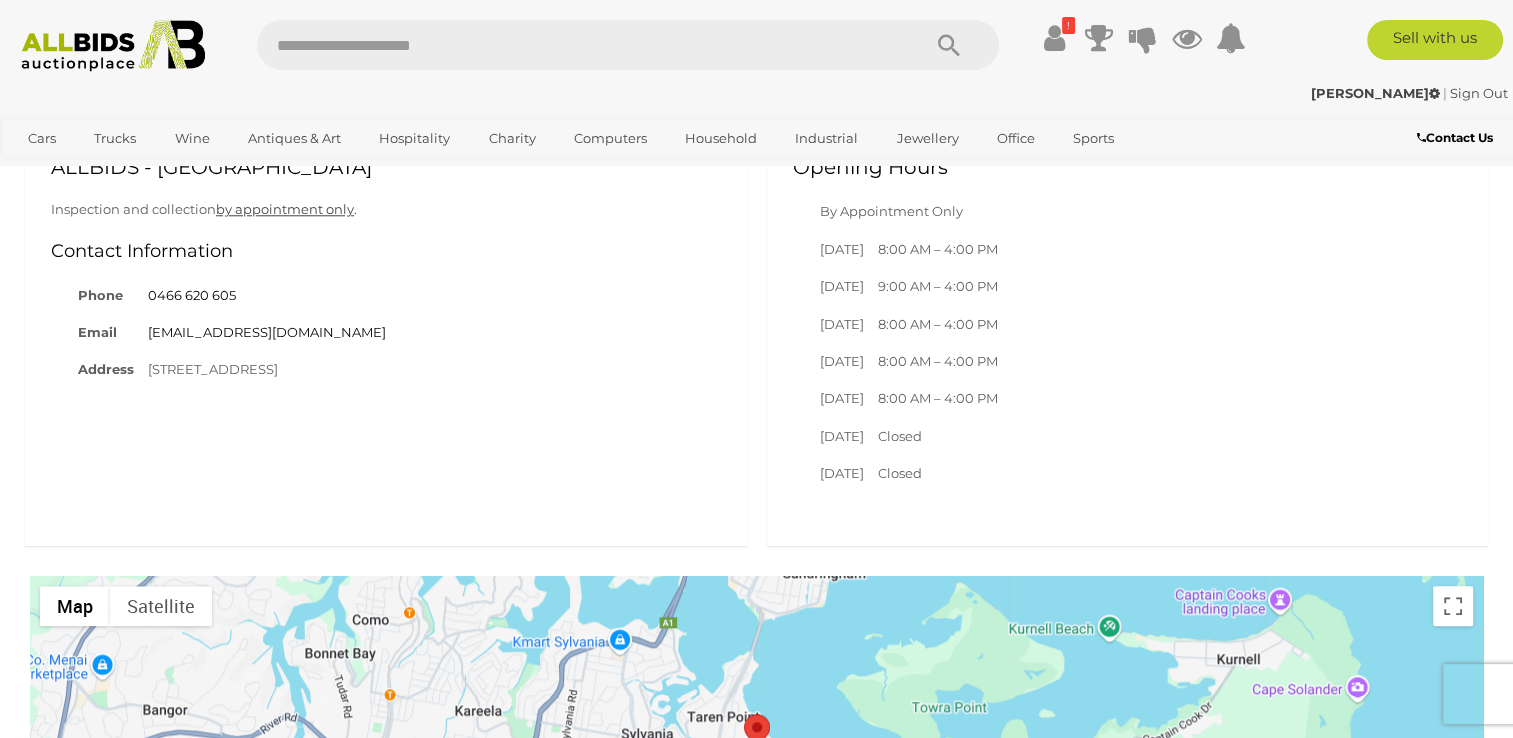 click on "ALLBIDS - Sydney Warehouse
Inspection and collection  by appointment only .
Contact Information
Phone
0466 620 605
Email
sydney@allbids.com.au
Address
4 Bay Road, Taren Point, NSW 2229" at bounding box center (386, 272) 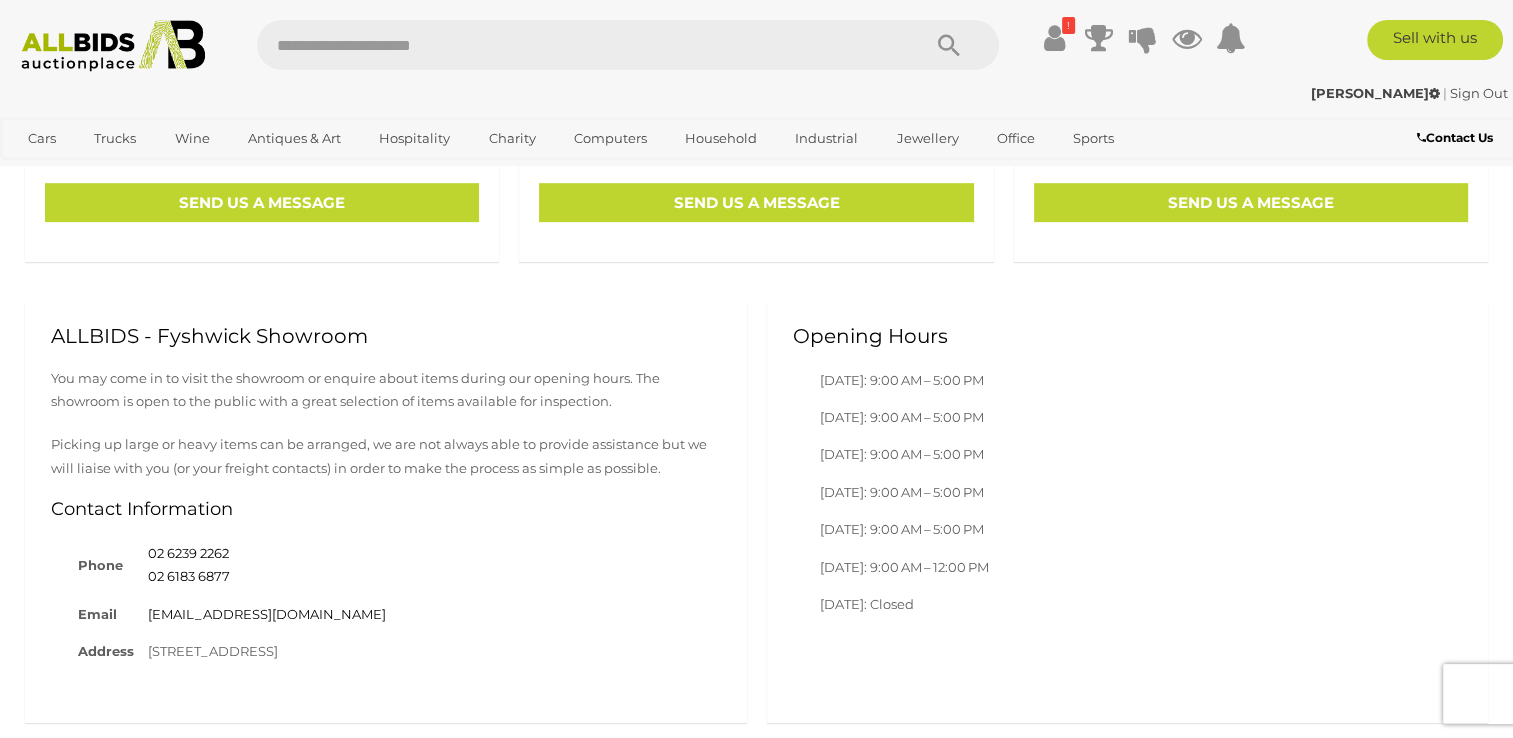 scroll, scrollTop: 1000, scrollLeft: 0, axis: vertical 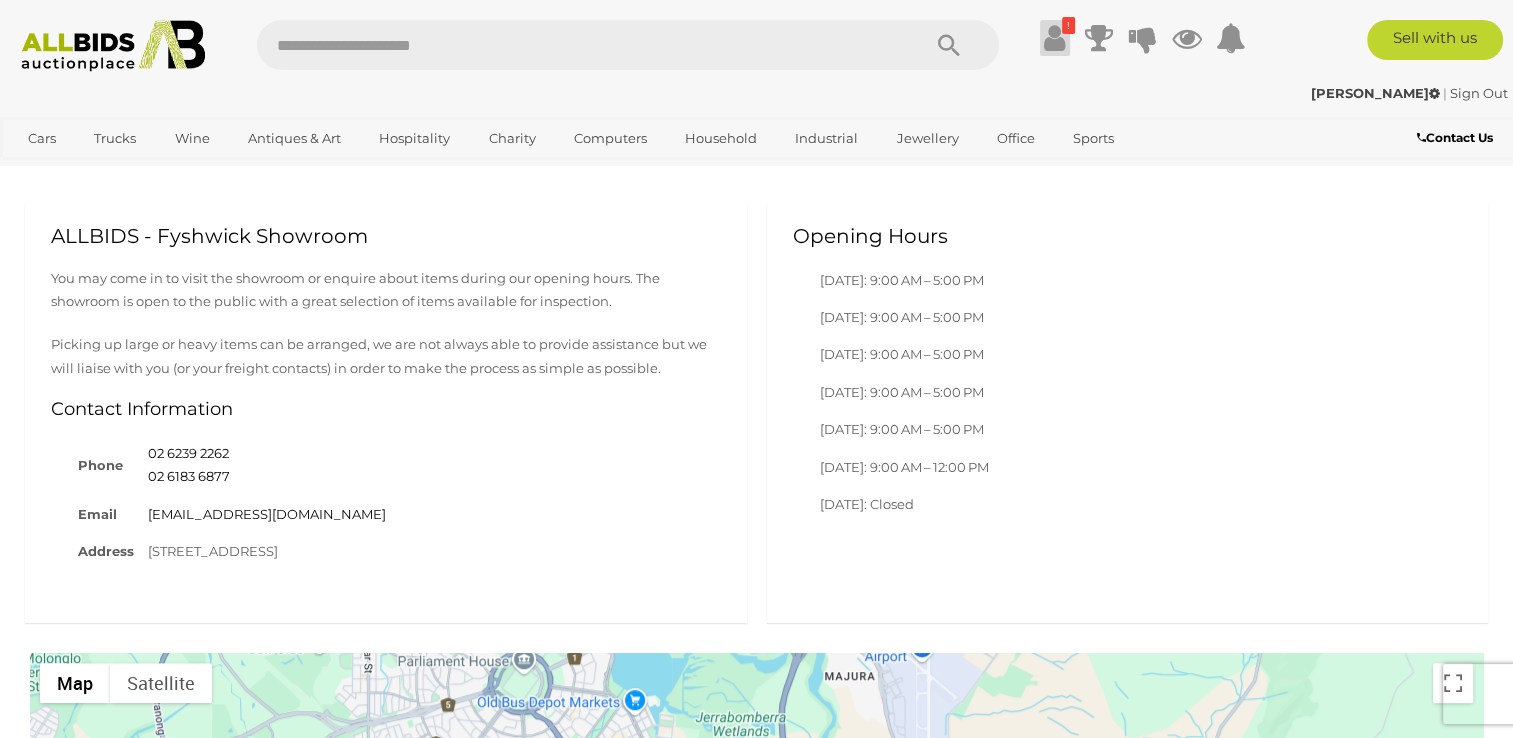 click at bounding box center [1054, 38] 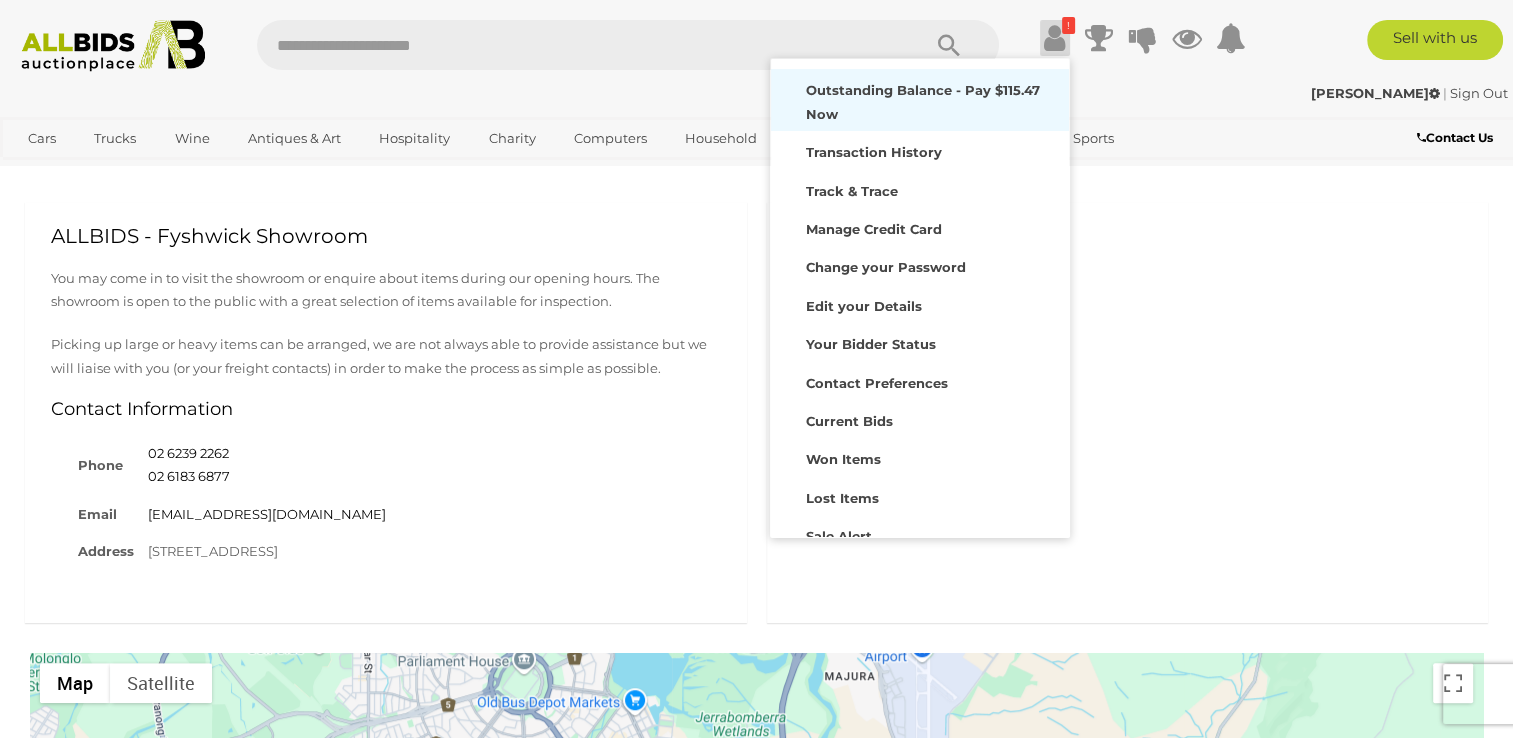 click on "Outstanding Balance - Pay $115.47 Now" at bounding box center [923, 101] 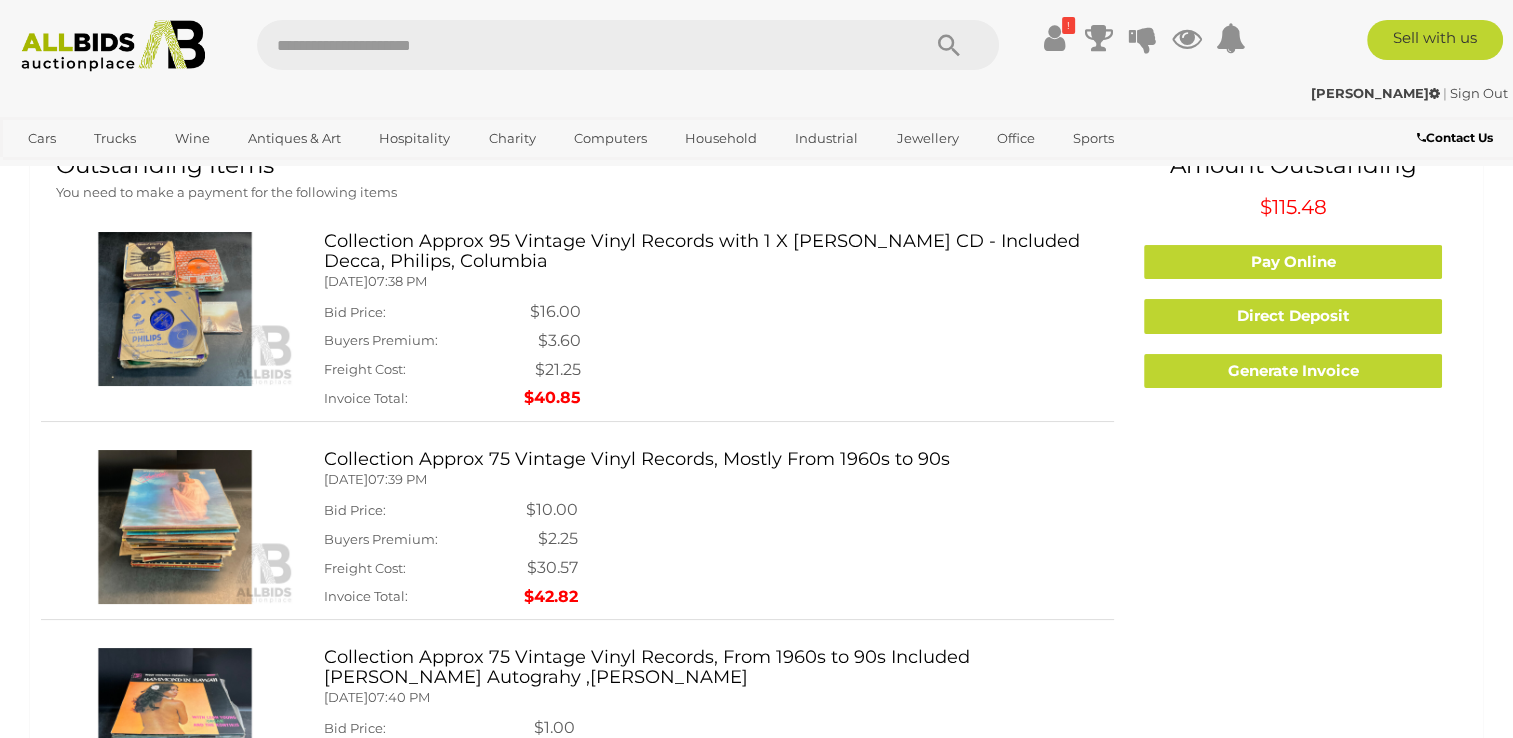 scroll, scrollTop: 100, scrollLeft: 0, axis: vertical 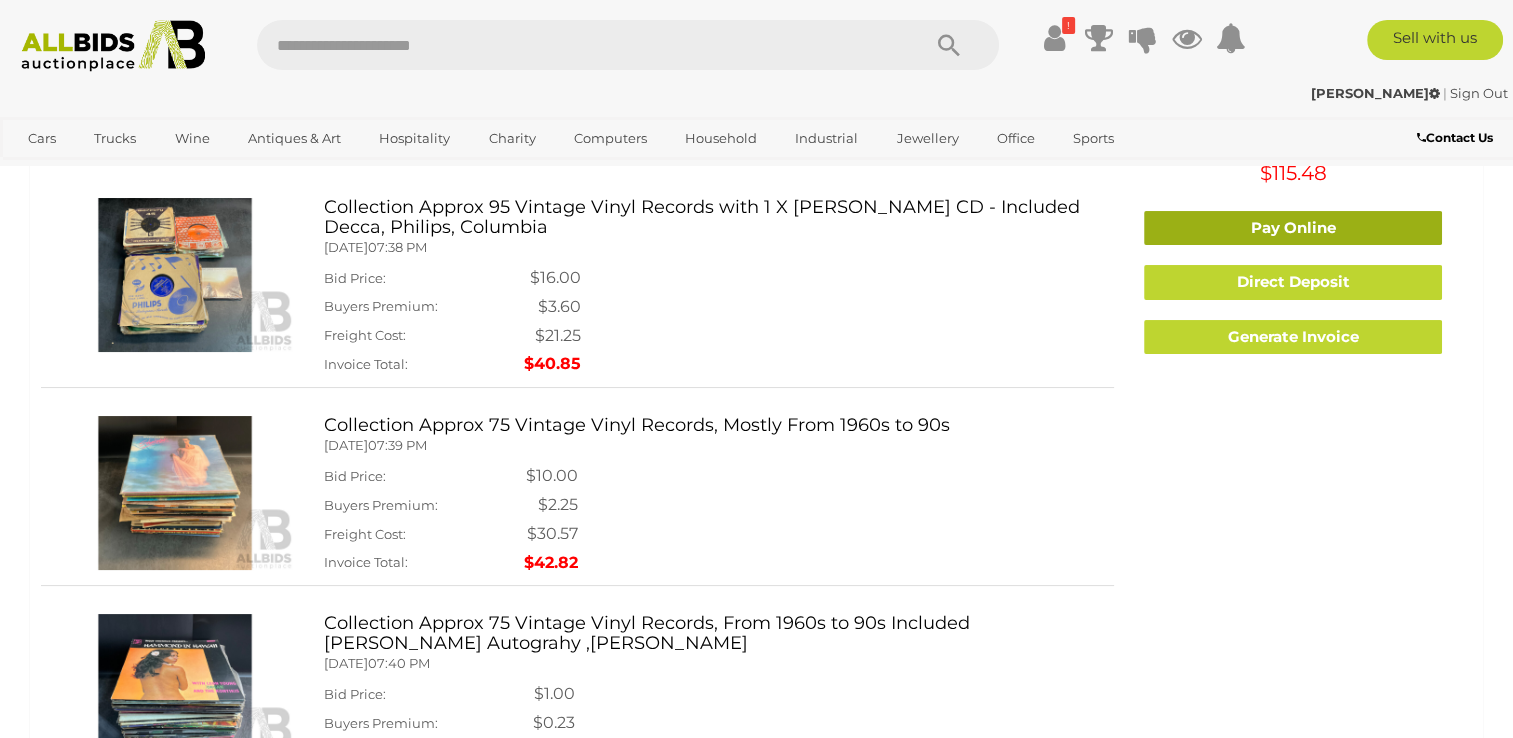 click on "Pay Online" at bounding box center (1293, 228) 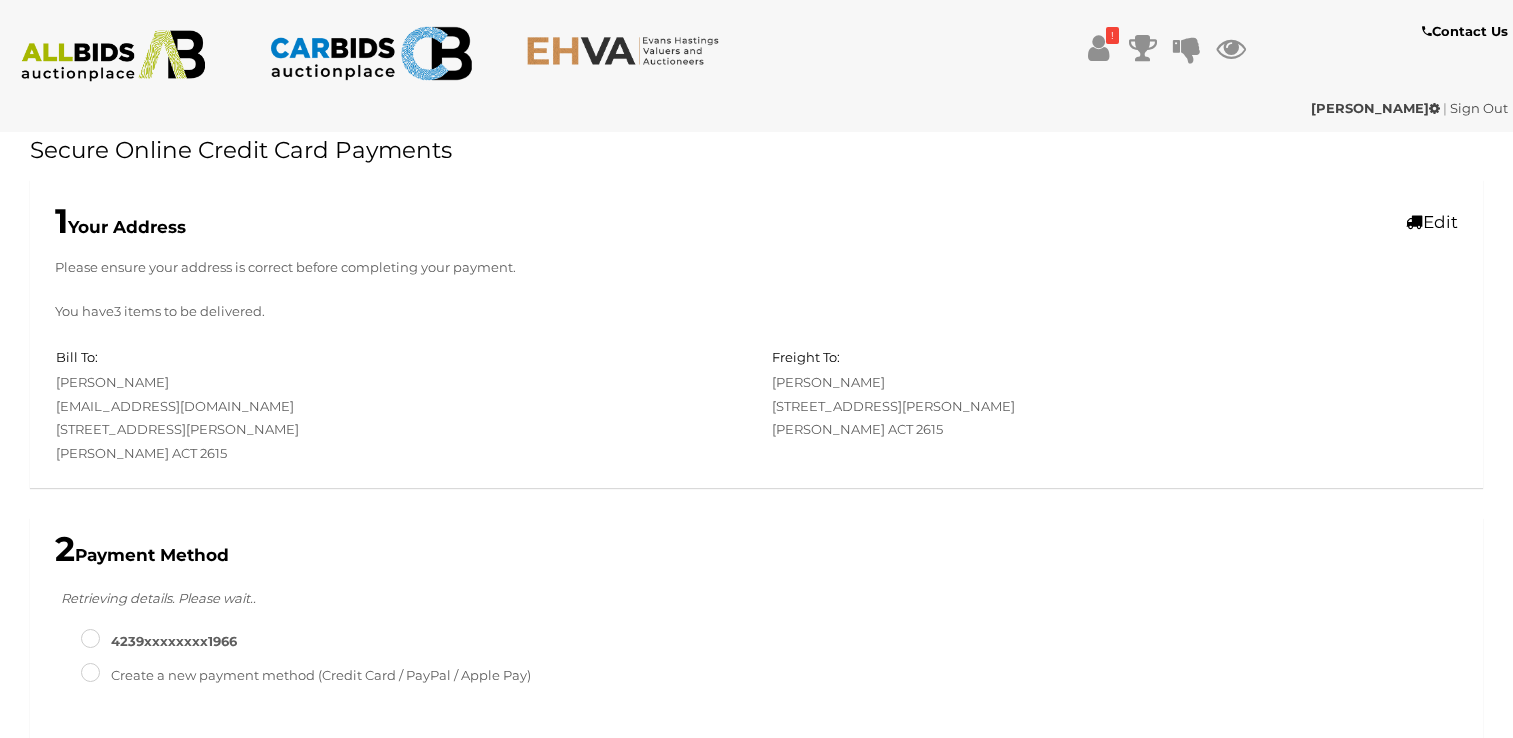 scroll, scrollTop: 0, scrollLeft: 0, axis: both 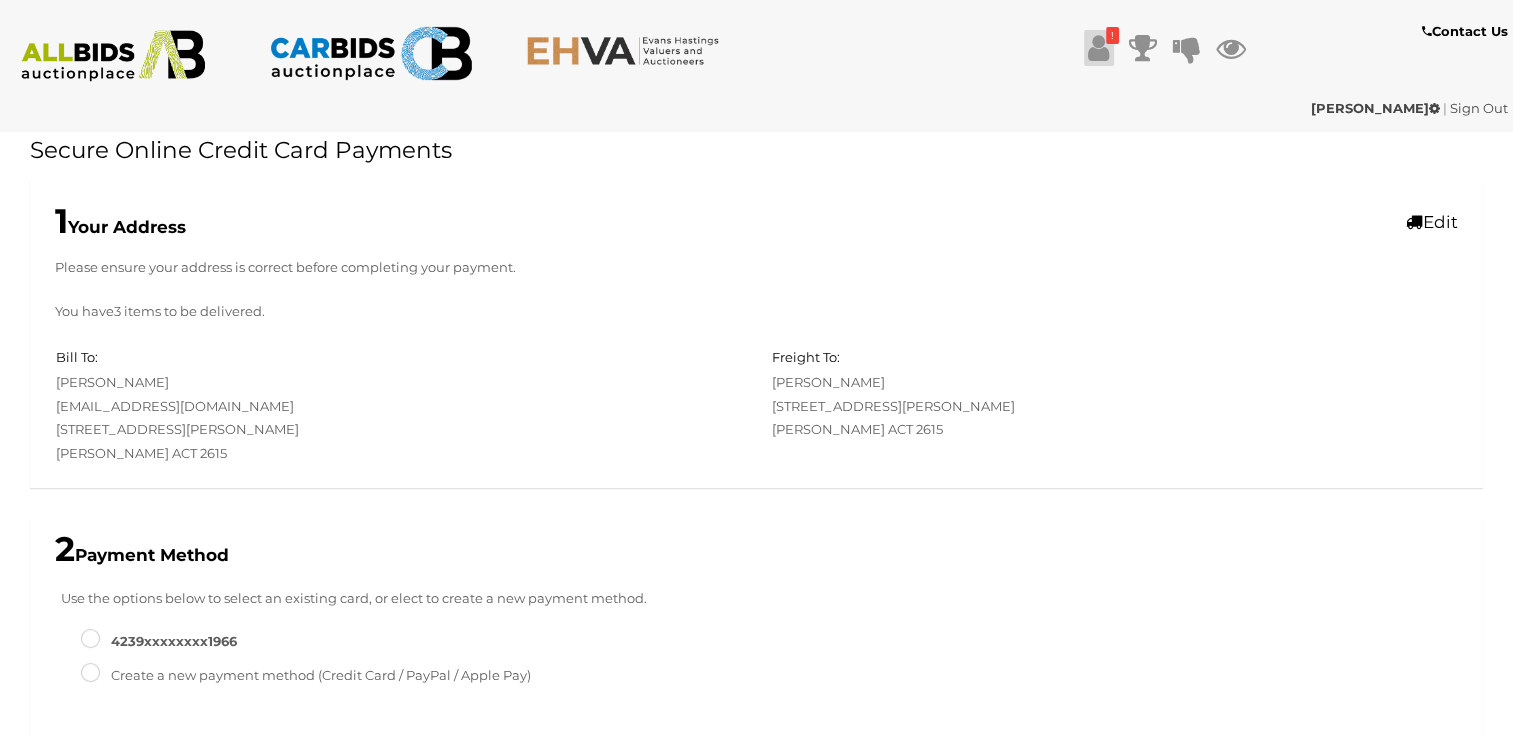 click at bounding box center (1098, 48) 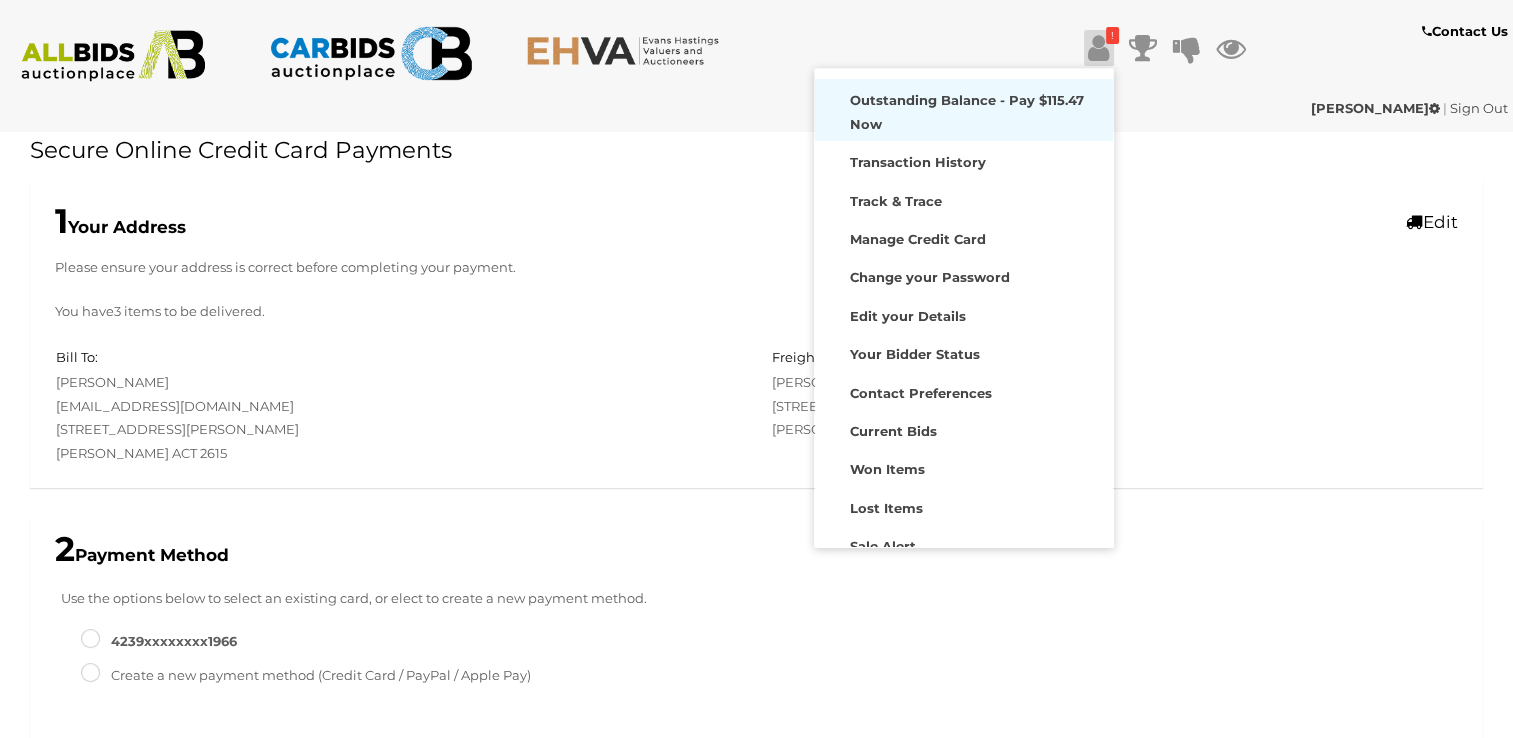 click on "Outstanding Balance - Pay $115.47 Now" at bounding box center (964, 110) 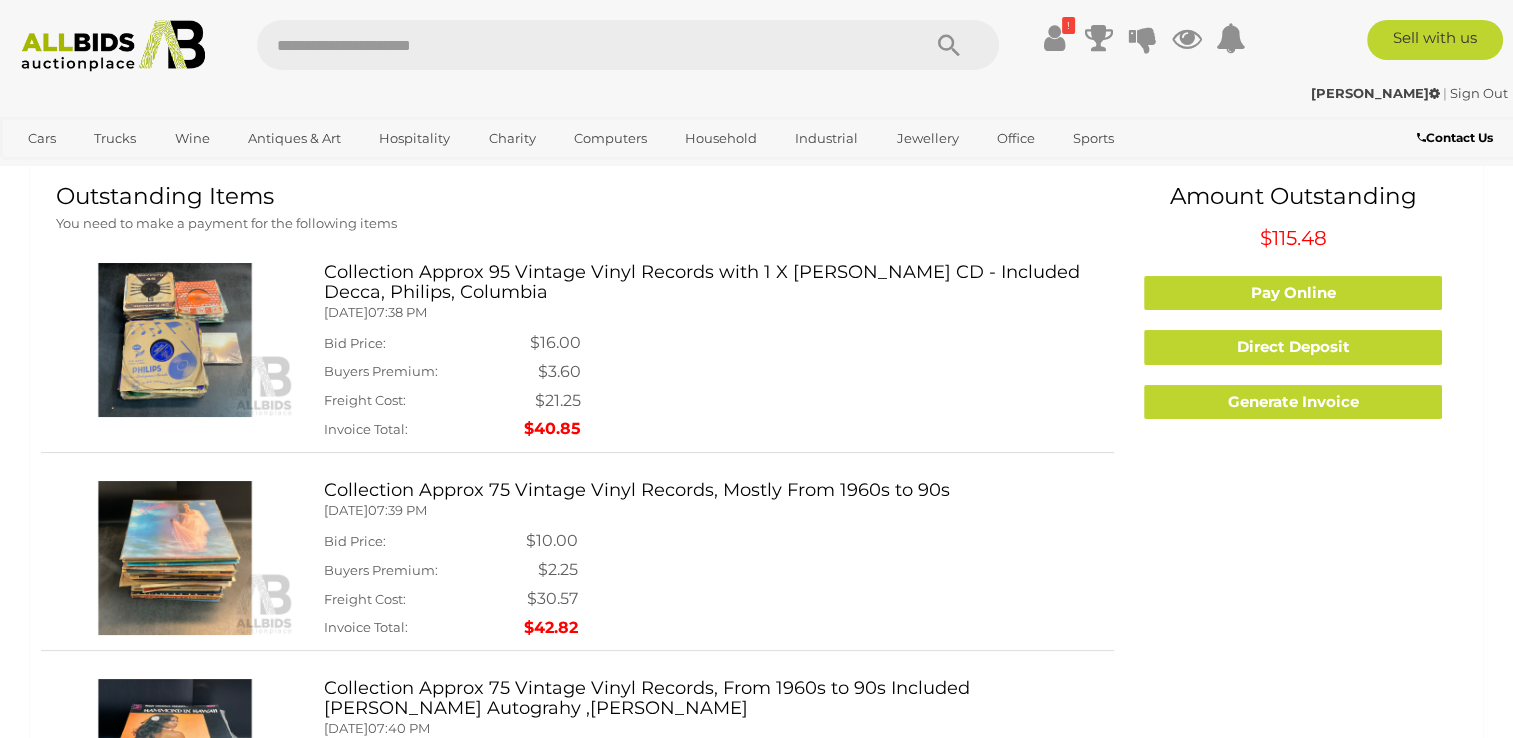 scroll, scrollTop: 0, scrollLeft: 0, axis: both 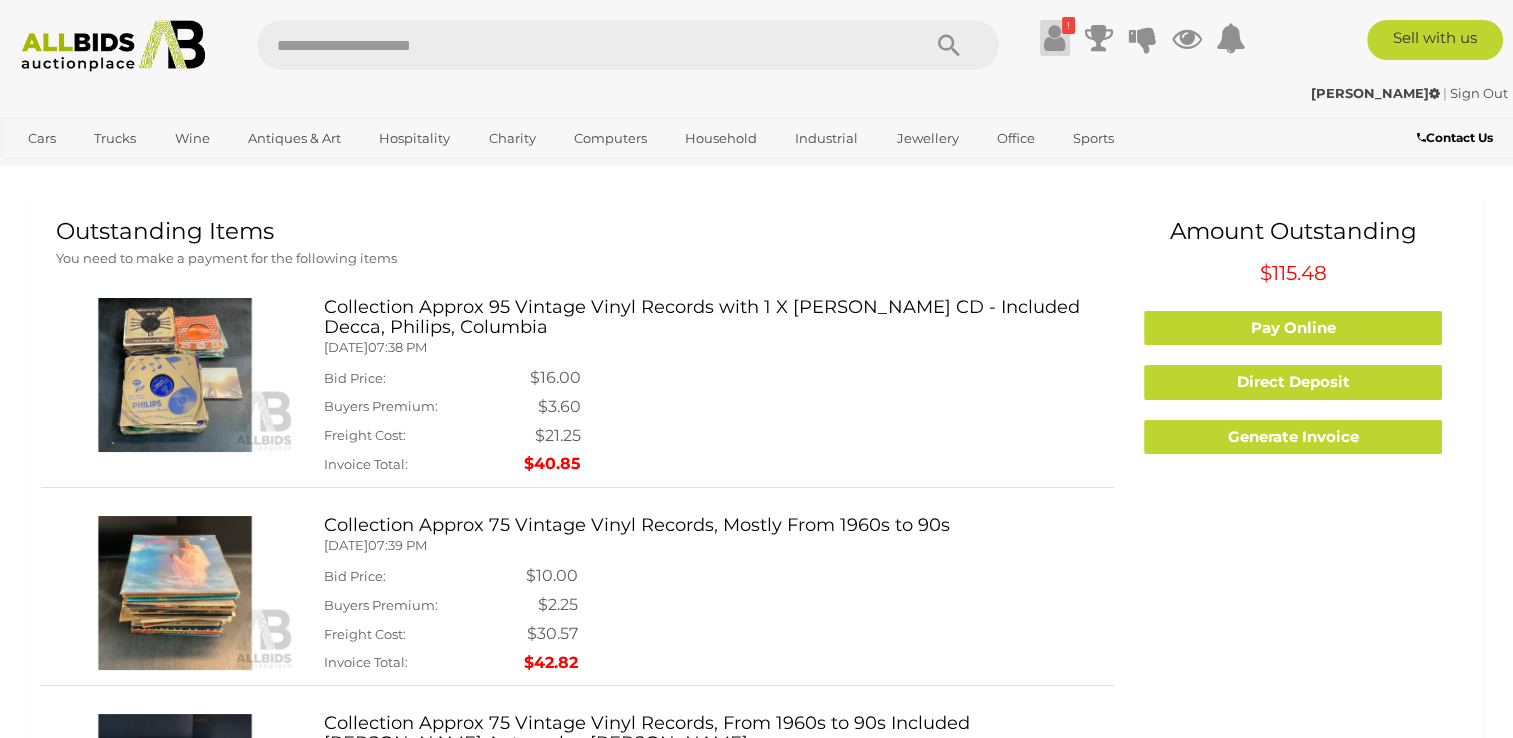 click at bounding box center (1054, 38) 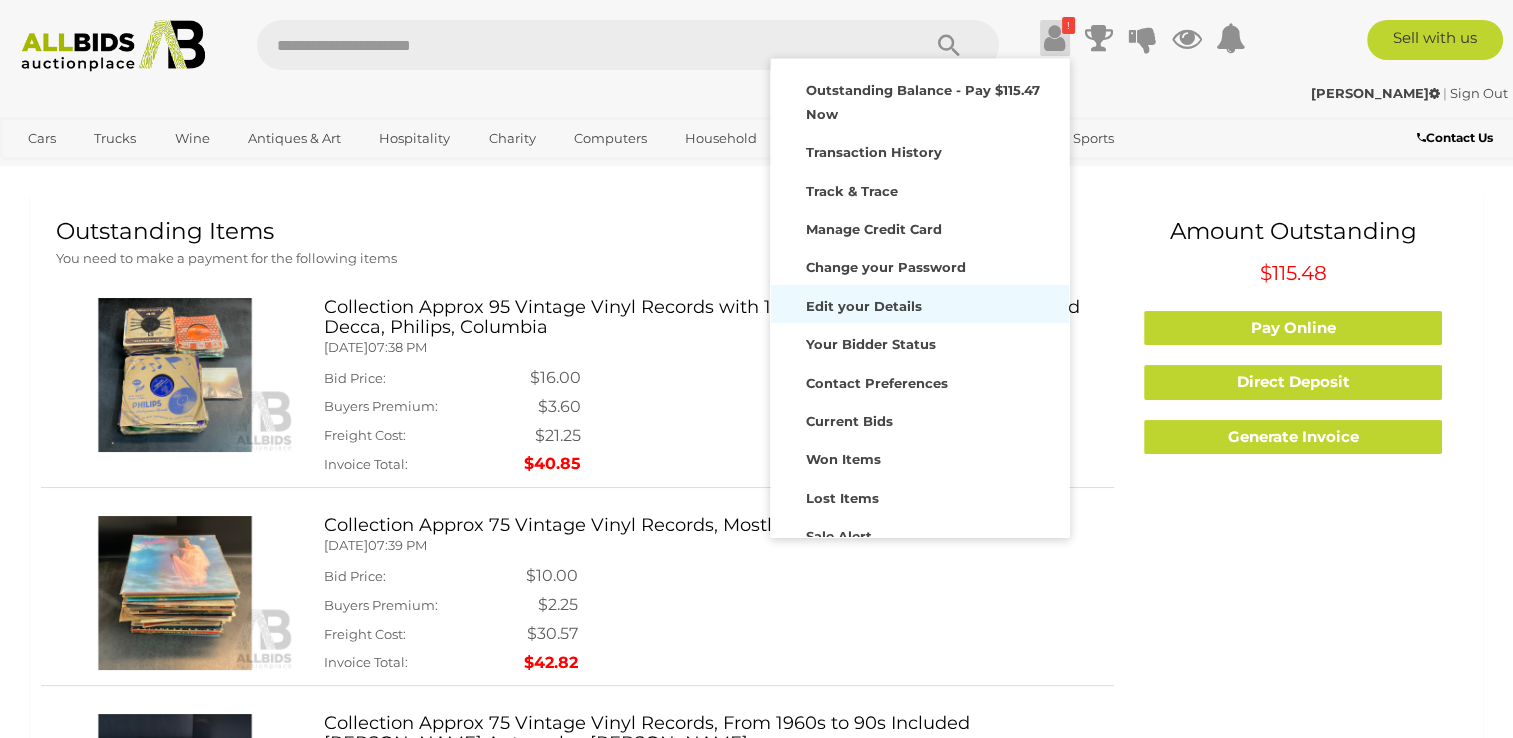 click on "Edit your Details" at bounding box center [864, 306] 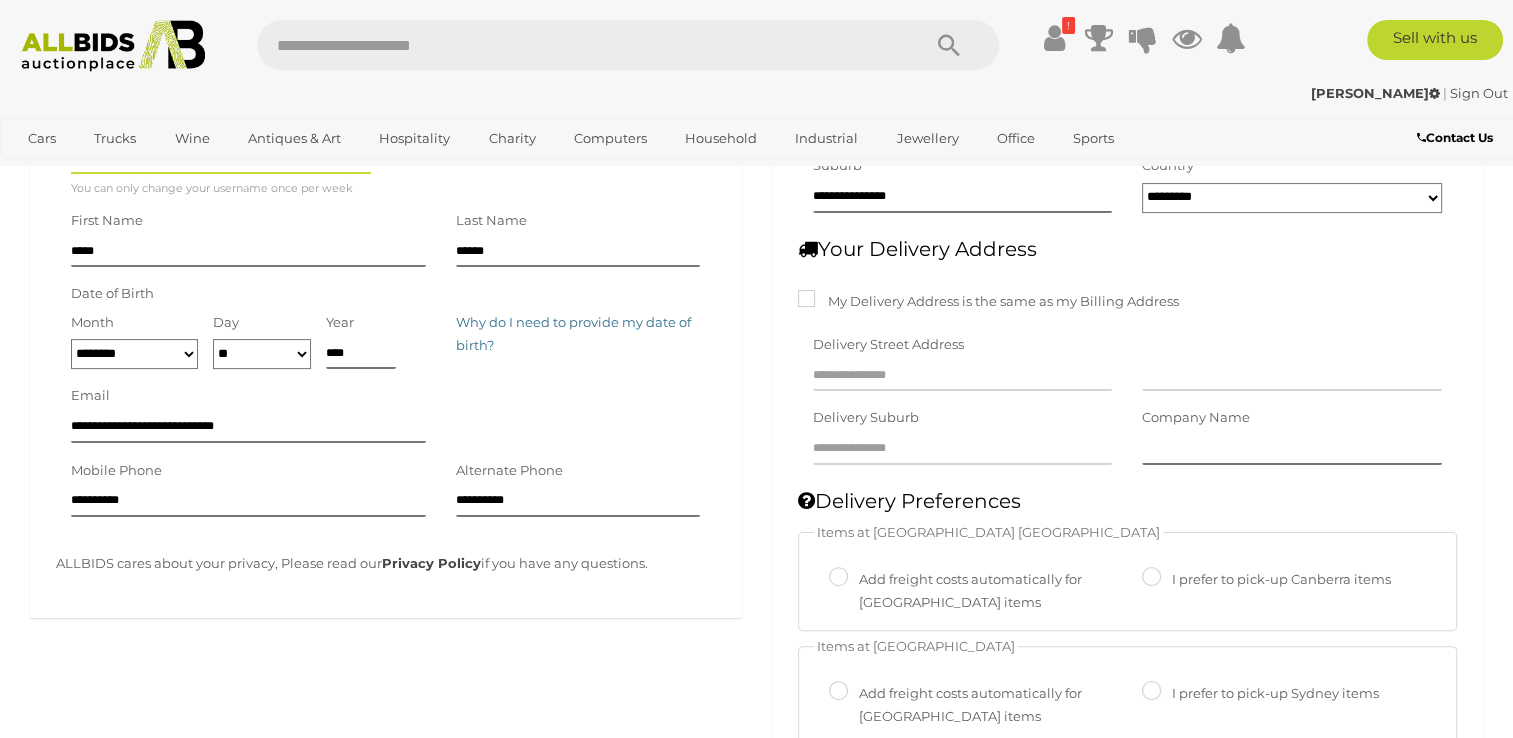 scroll, scrollTop: 500, scrollLeft: 0, axis: vertical 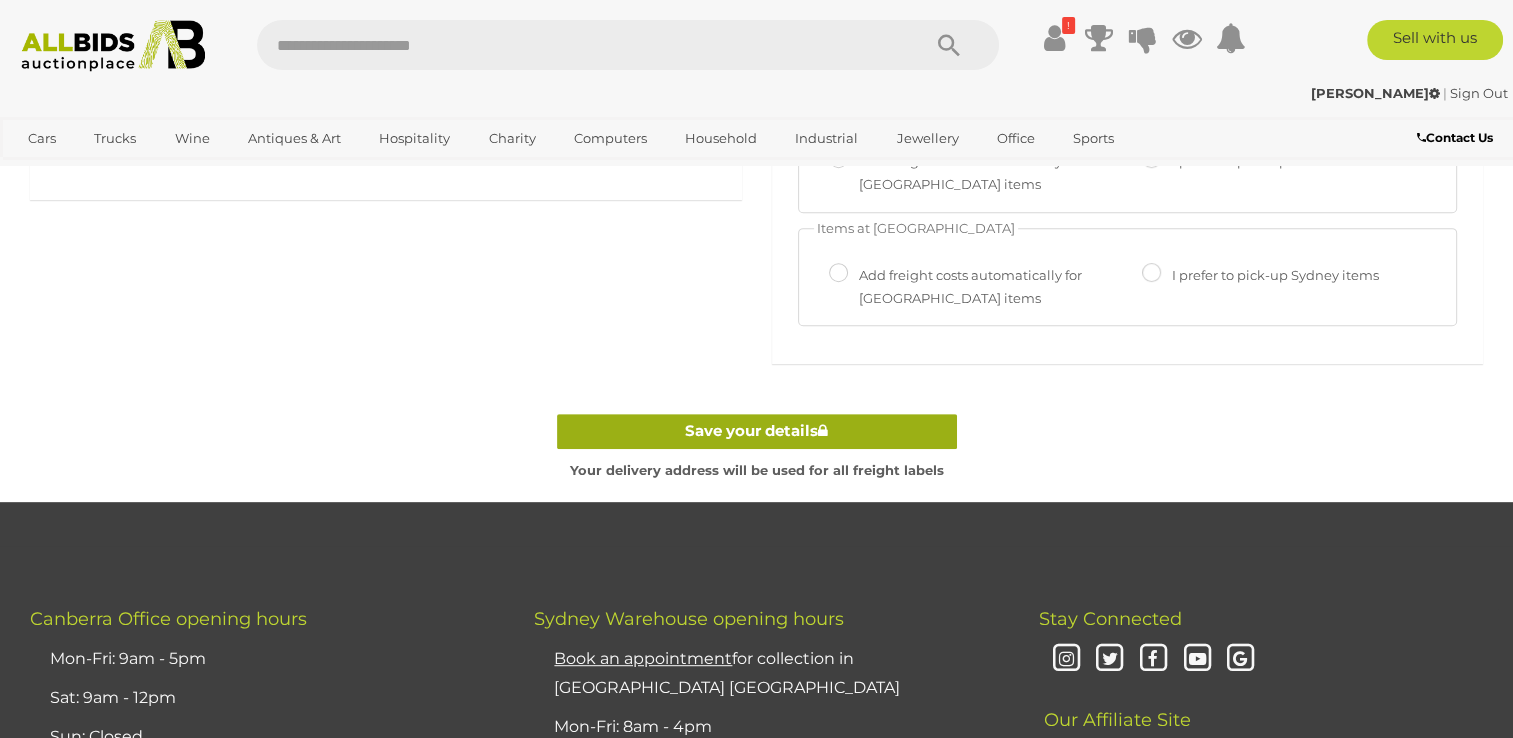 click on "Save your details" at bounding box center (757, 431) 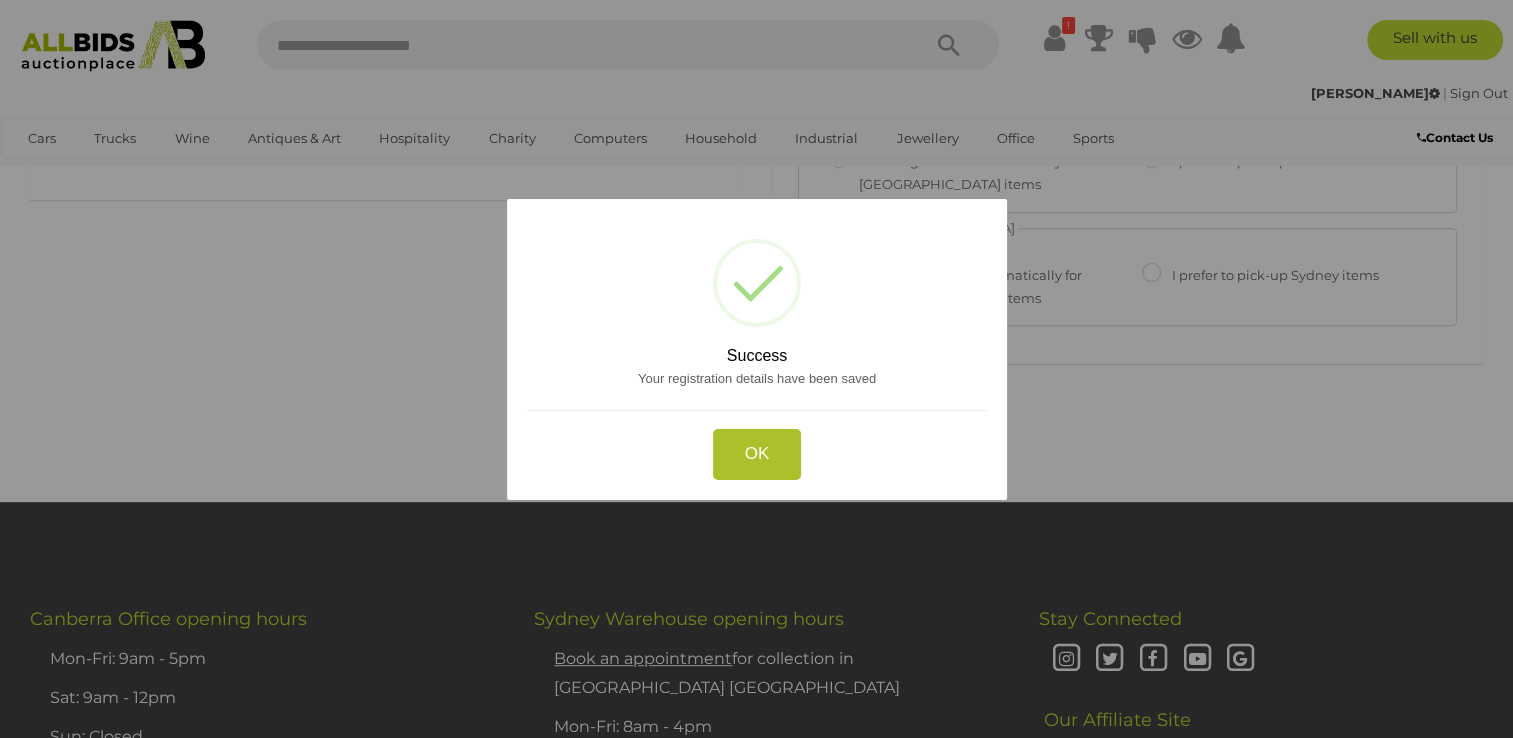 click on "OK" at bounding box center (756, 454) 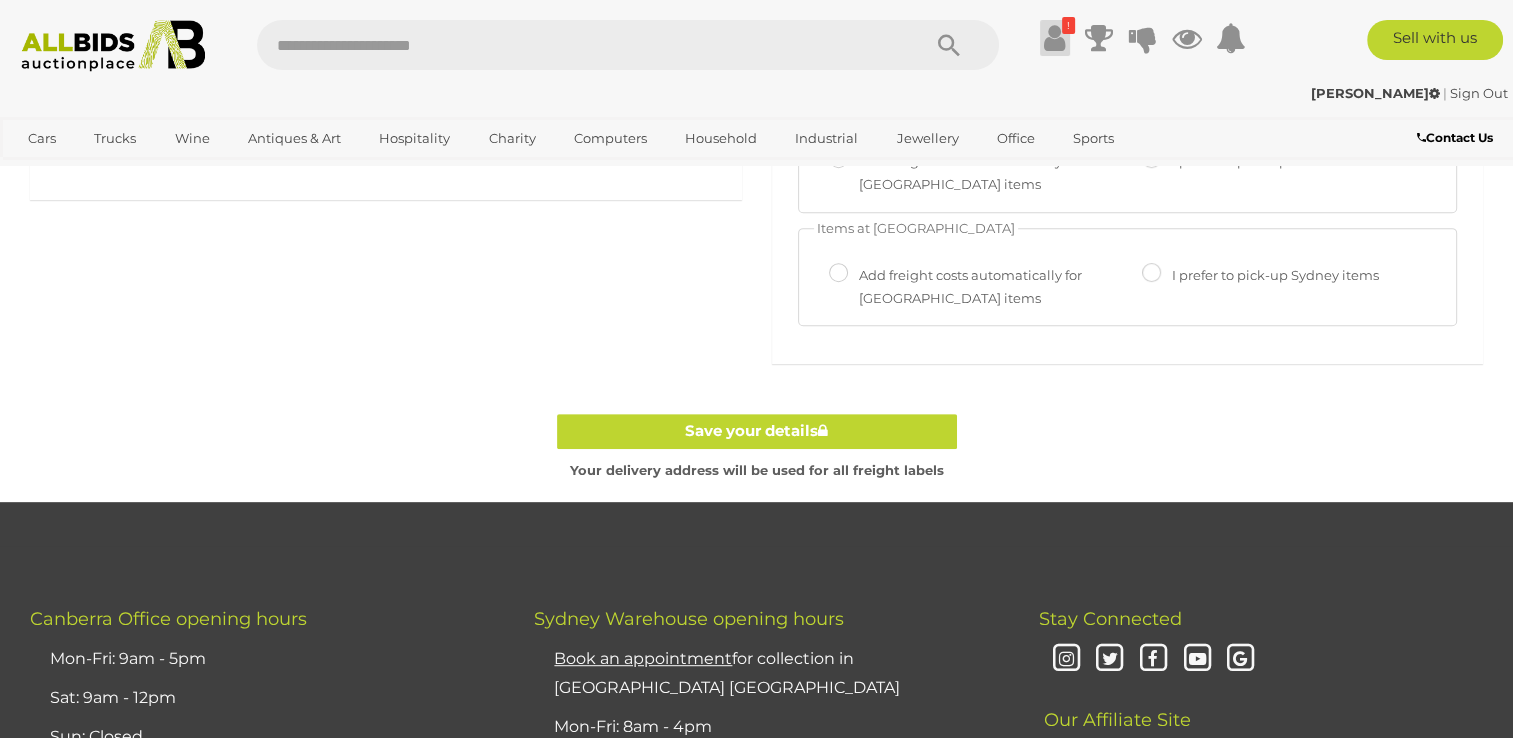 click at bounding box center (1054, 38) 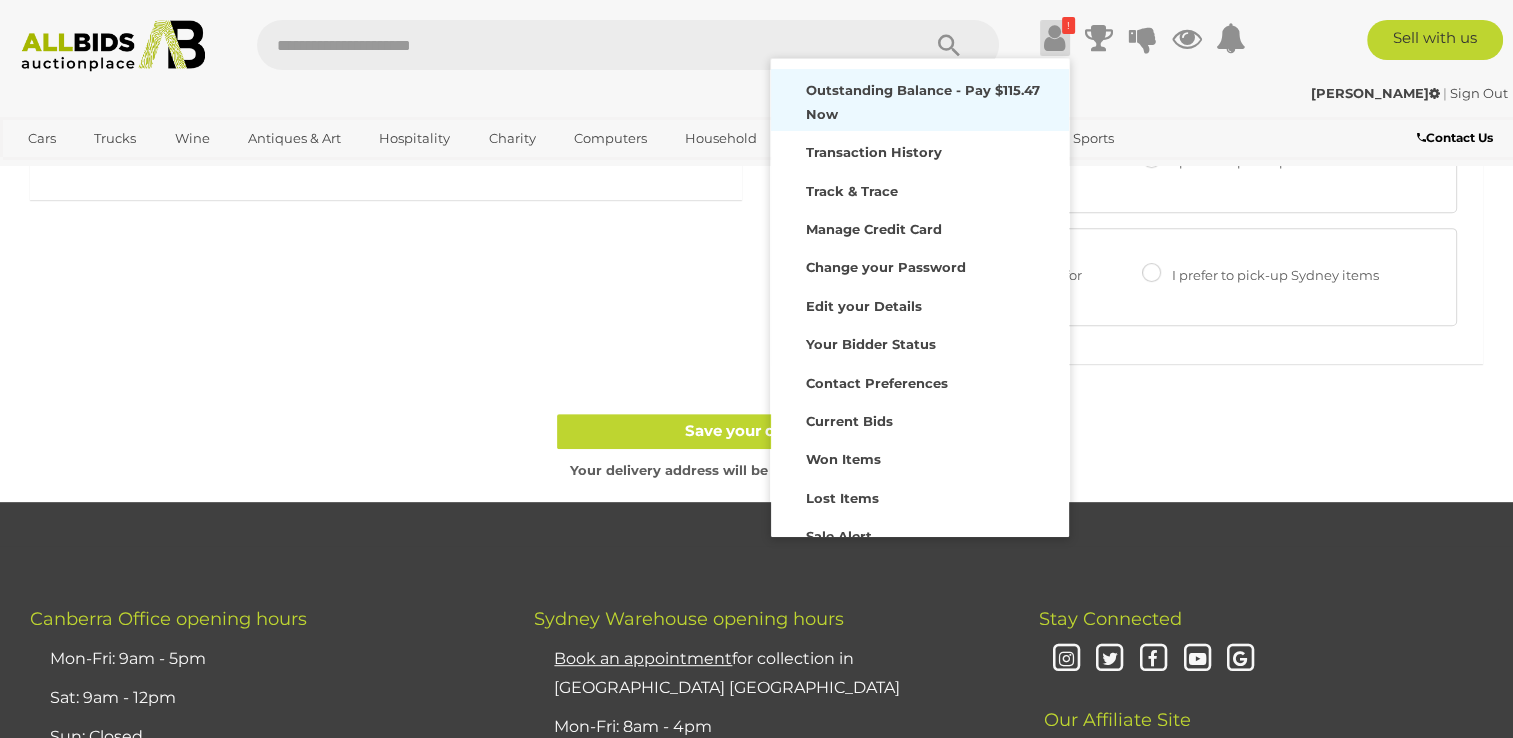 click on "Outstanding Balance - Pay $115.47 Now" at bounding box center [923, 101] 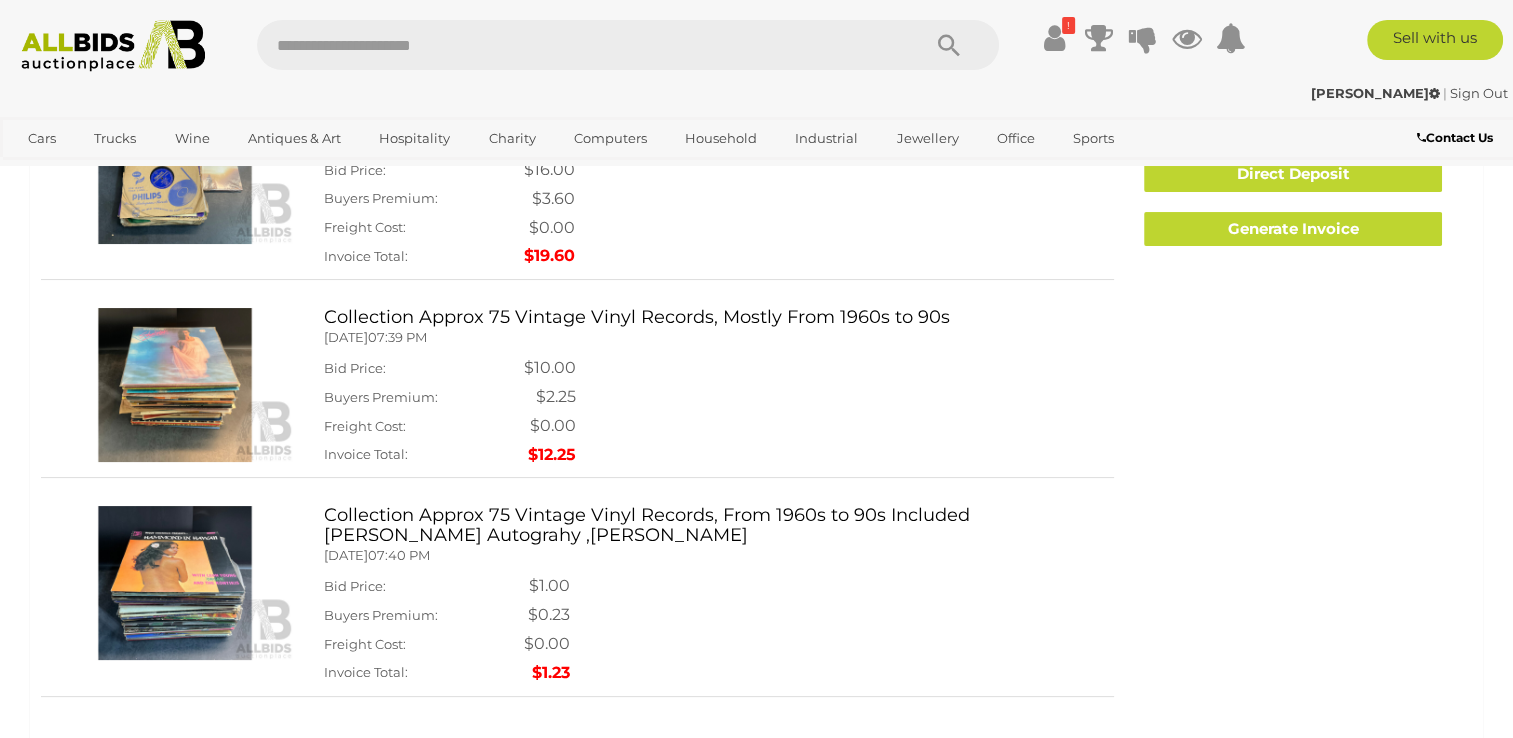 scroll, scrollTop: 0, scrollLeft: 0, axis: both 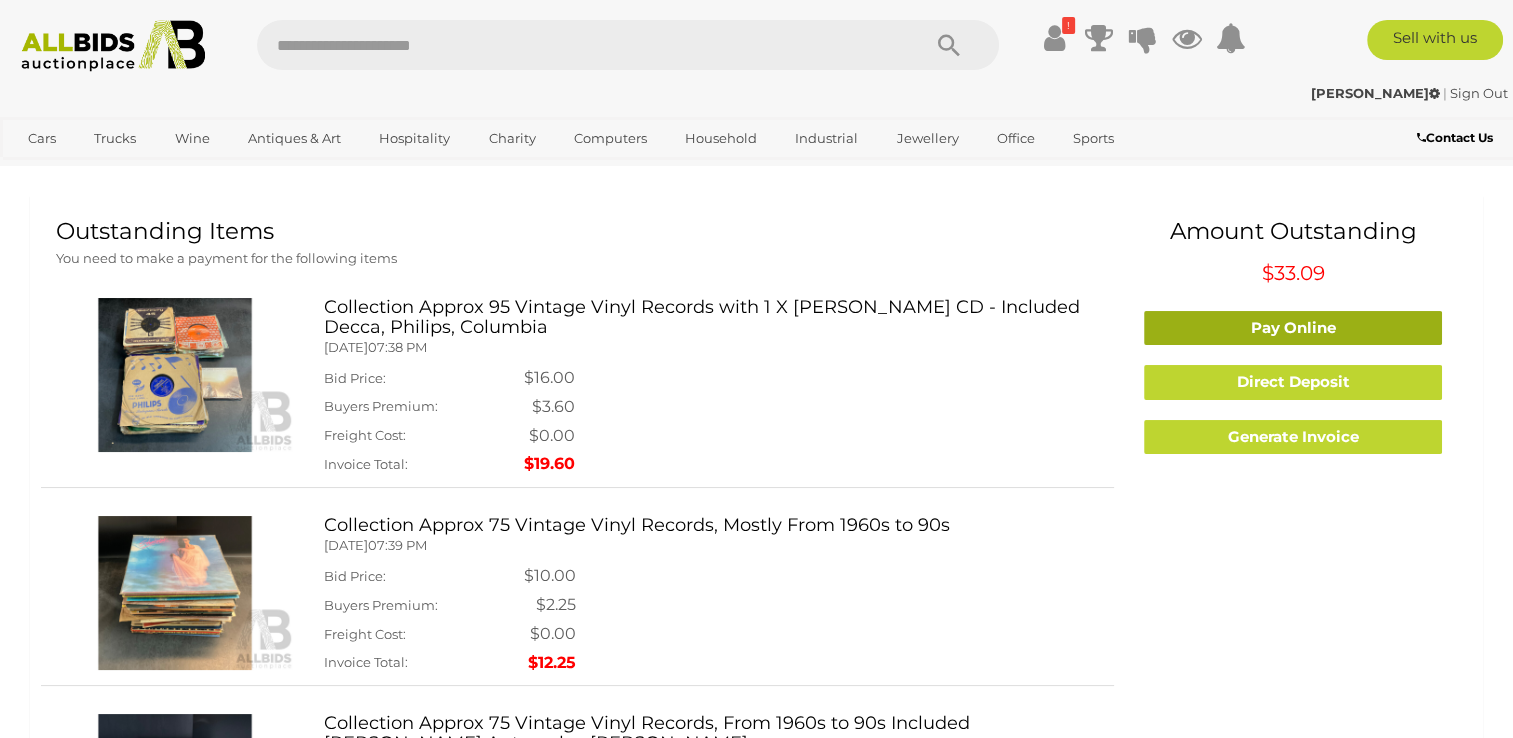 click on "Pay Online" at bounding box center [1293, 328] 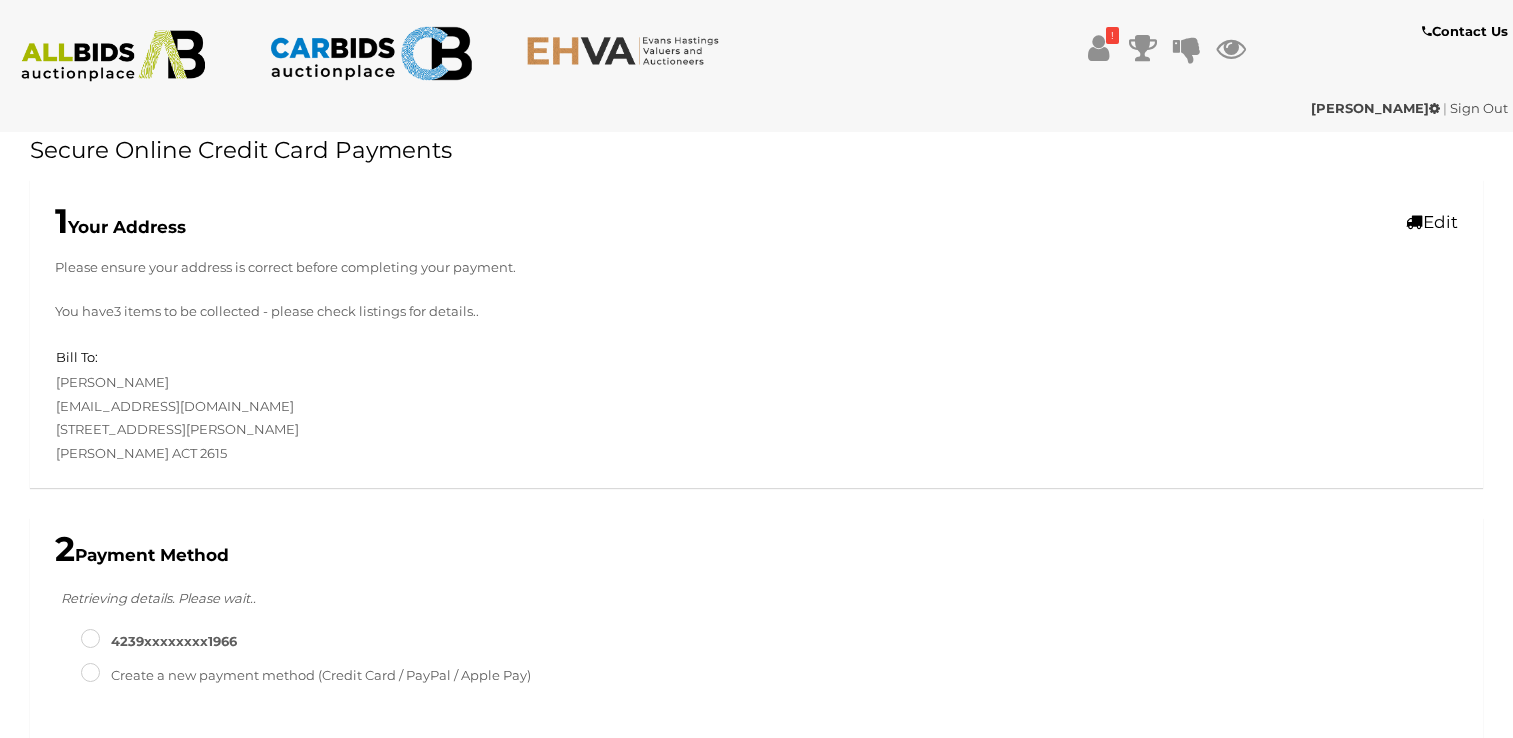 scroll, scrollTop: 0, scrollLeft: 0, axis: both 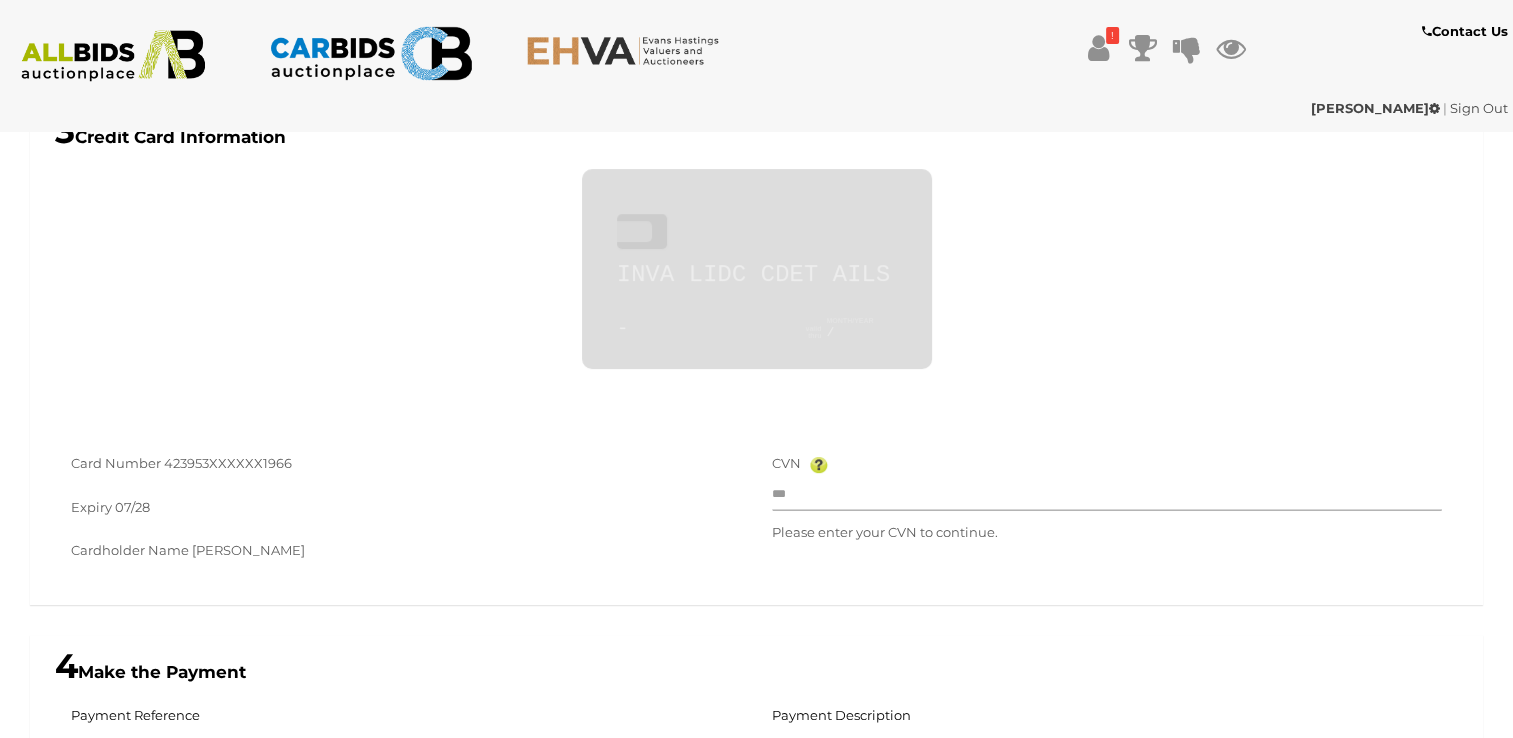drag, startPoint x: 790, startPoint y: 496, endPoint x: 807, endPoint y: 506, distance: 19.723083 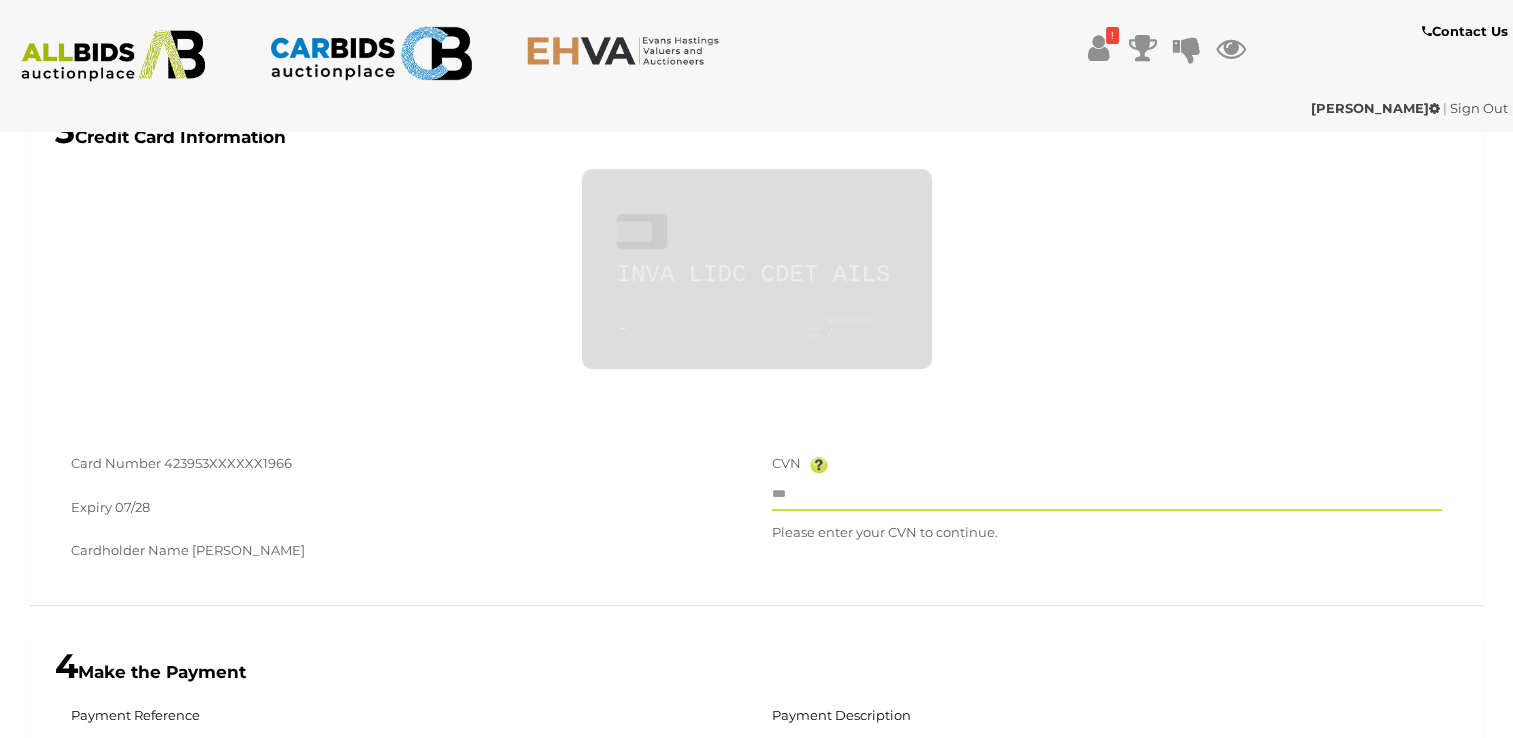 type on "***" 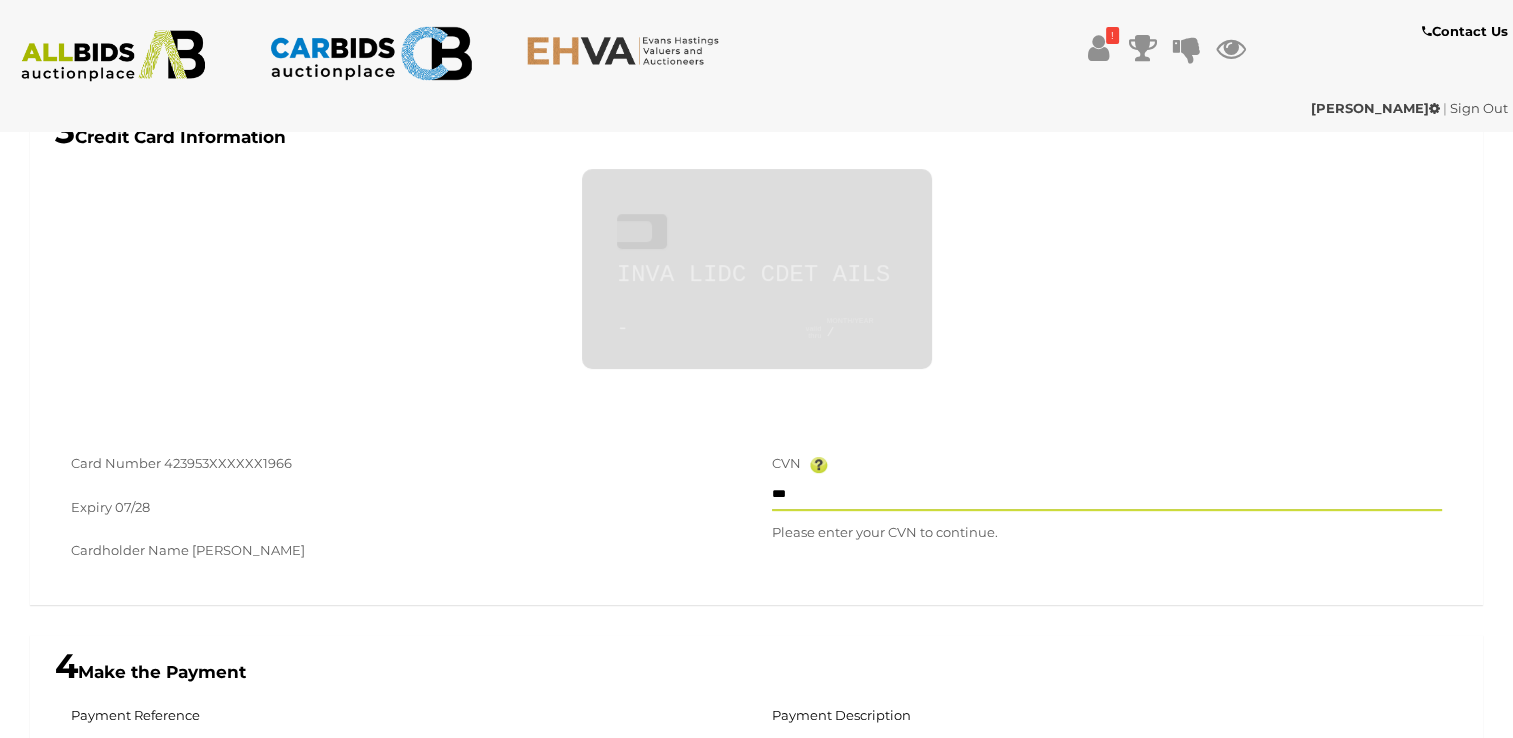 type on "**" 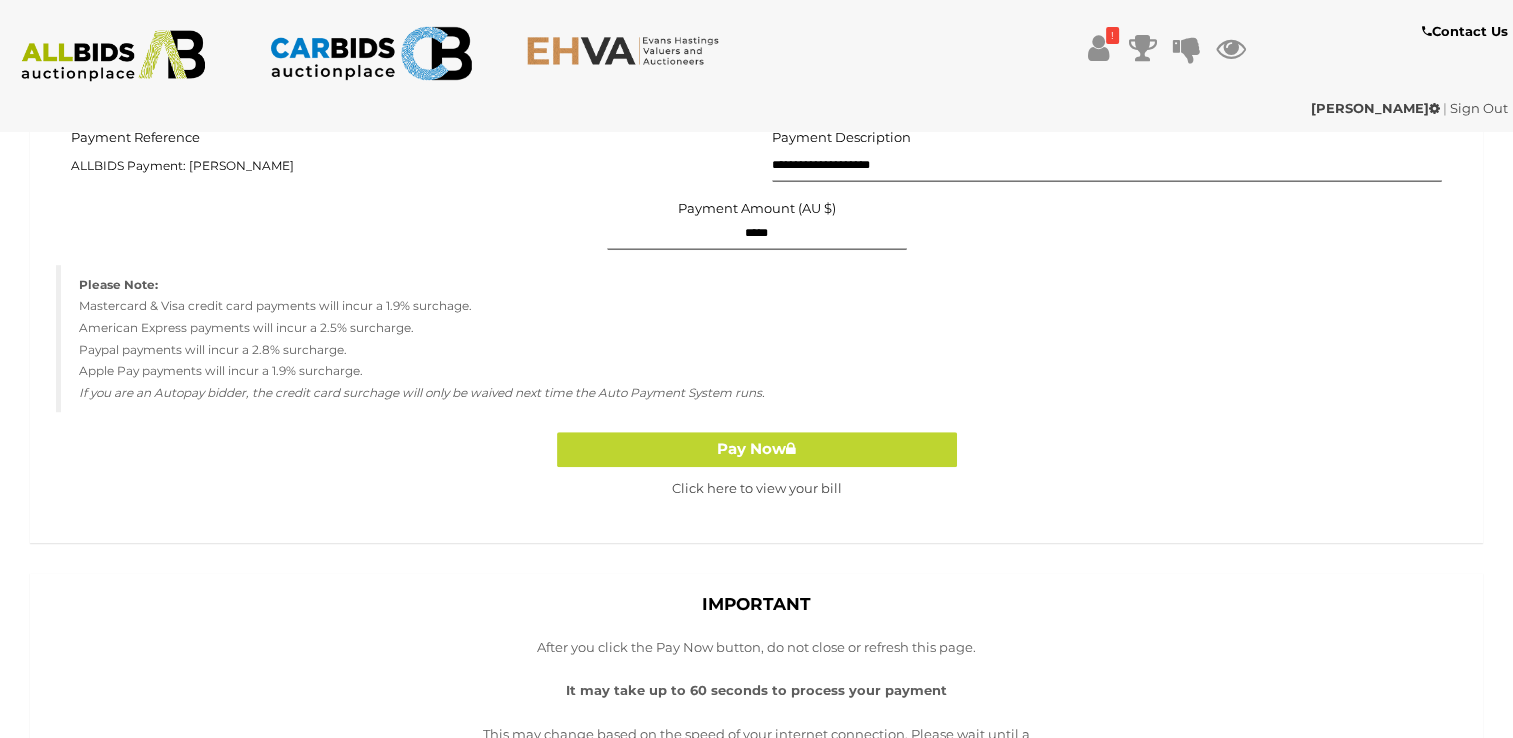 scroll, scrollTop: 1287, scrollLeft: 0, axis: vertical 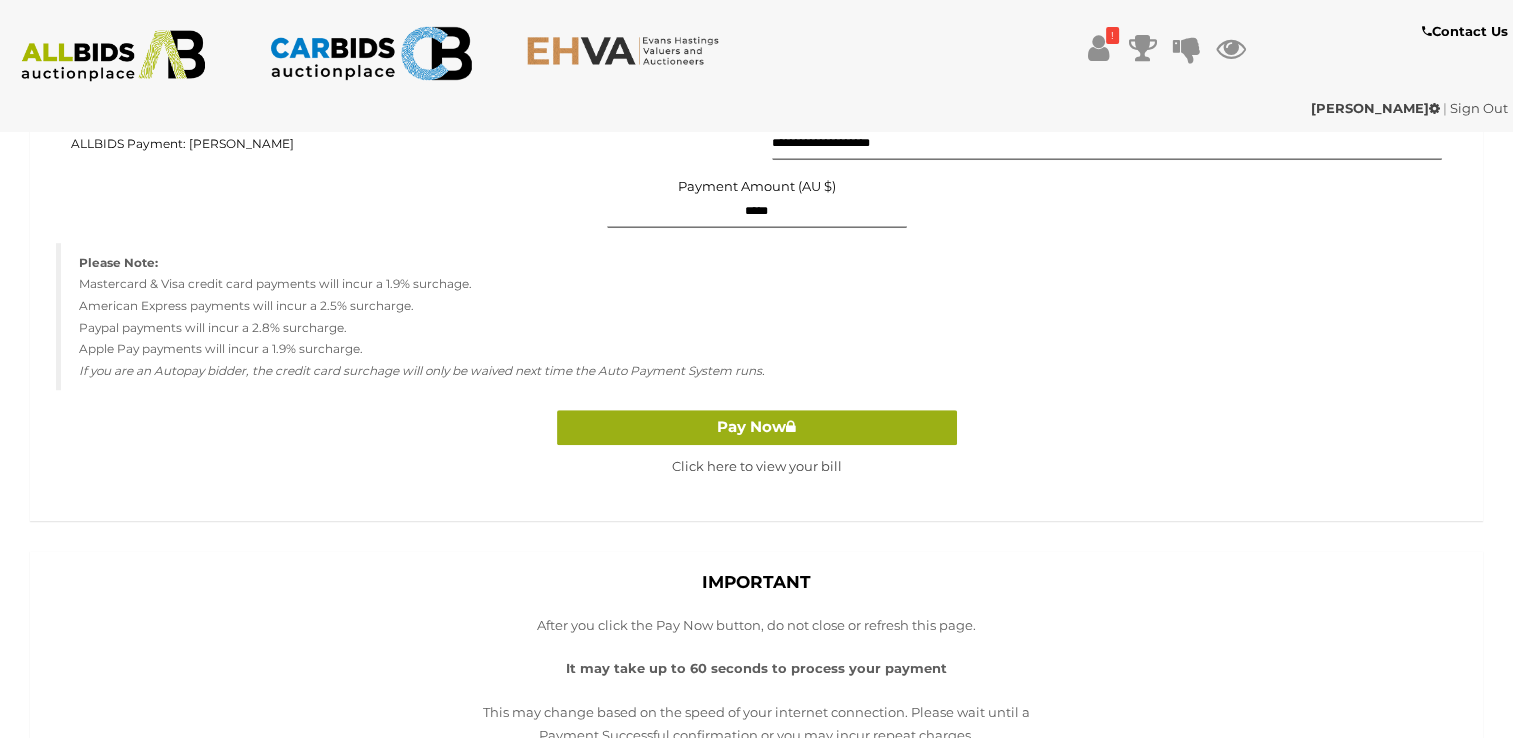 click on "Pay Now" at bounding box center (757, 427) 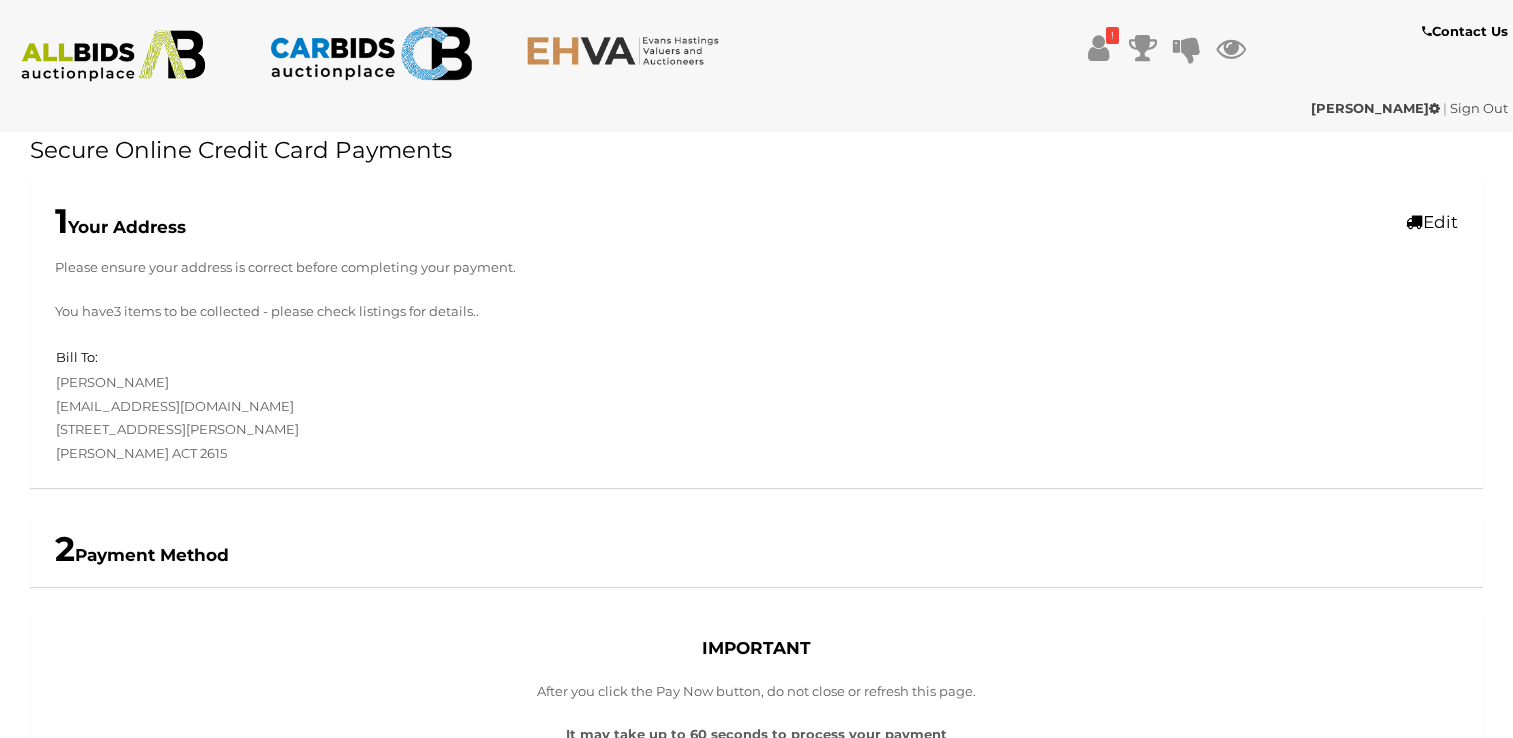 scroll, scrollTop: 476, scrollLeft: 0, axis: vertical 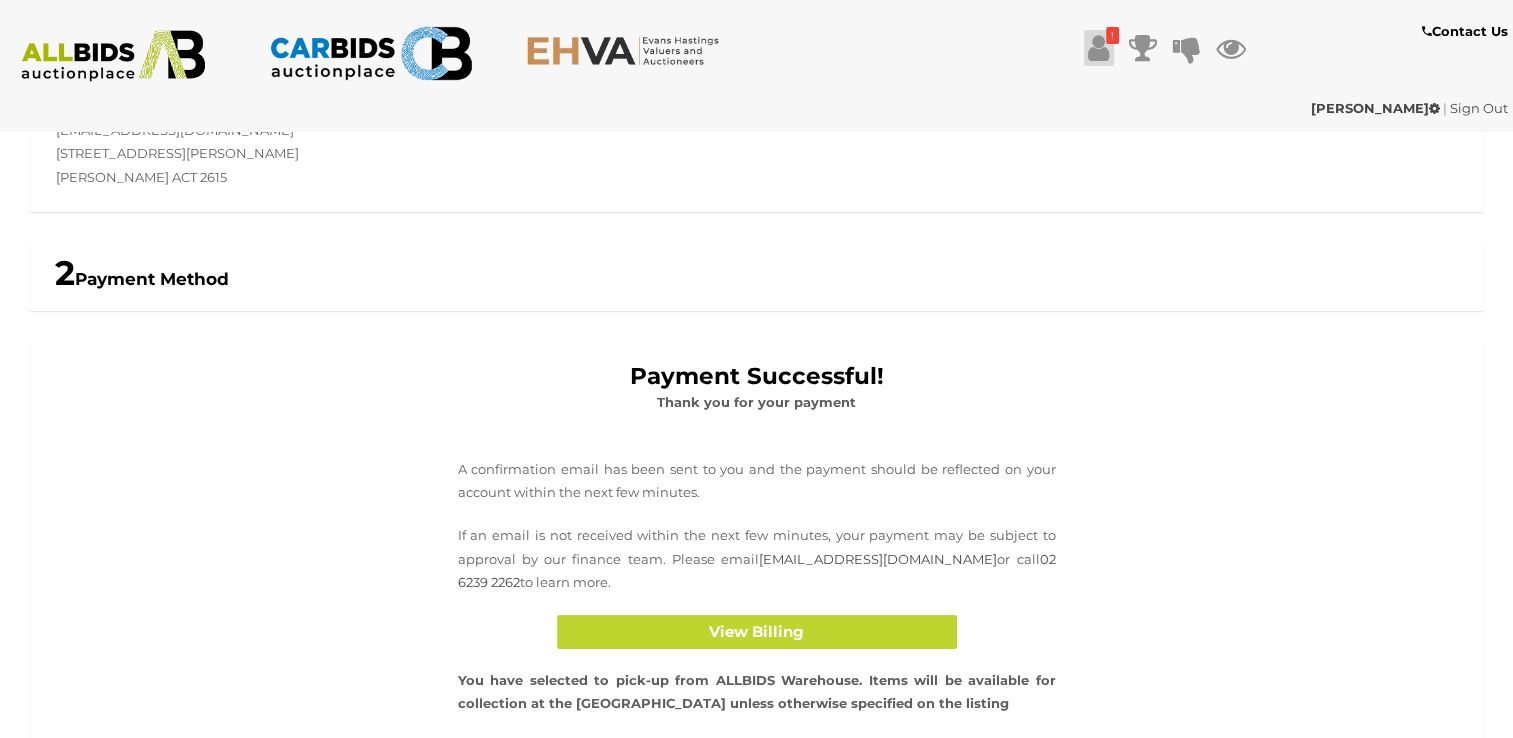 click at bounding box center (1098, 48) 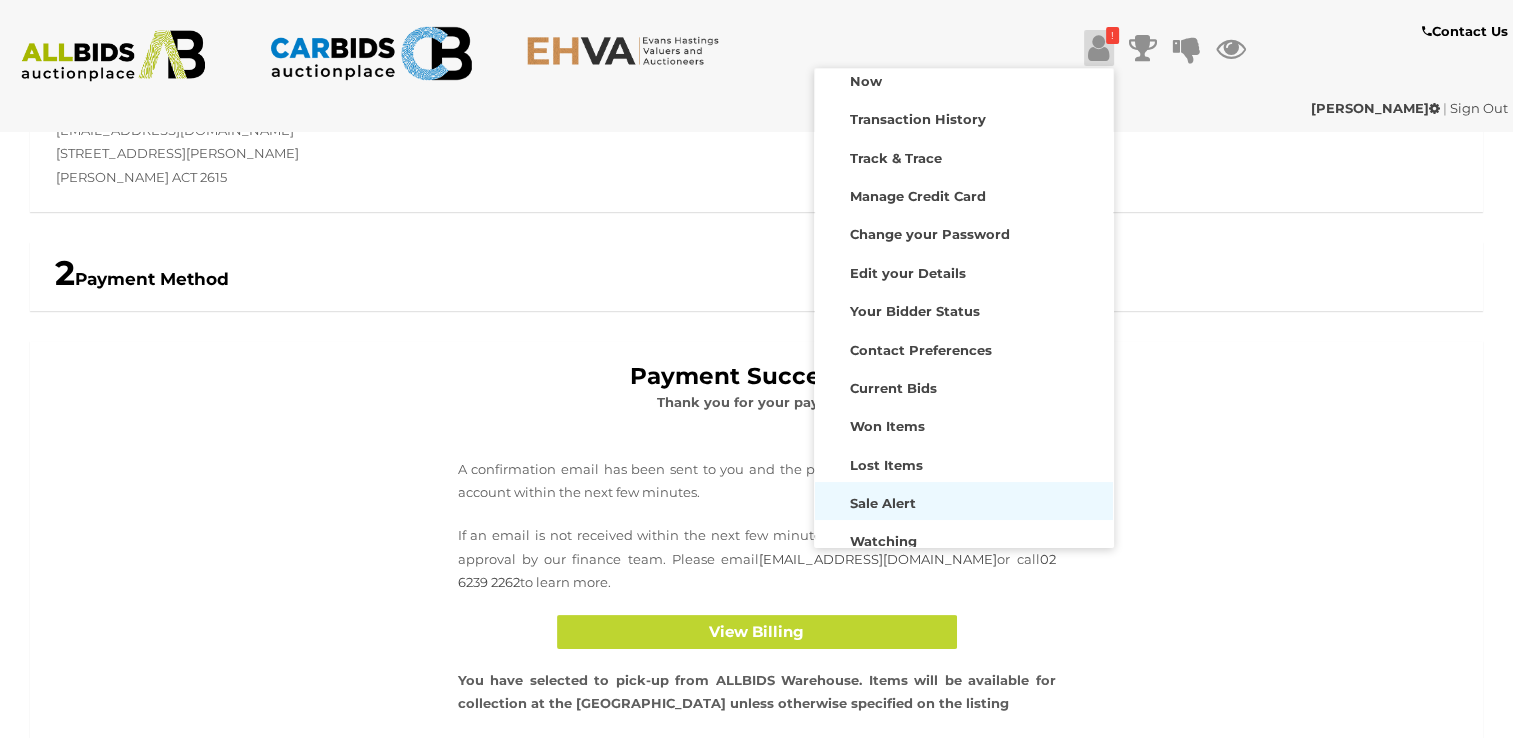 scroll, scrollTop: 0, scrollLeft: 0, axis: both 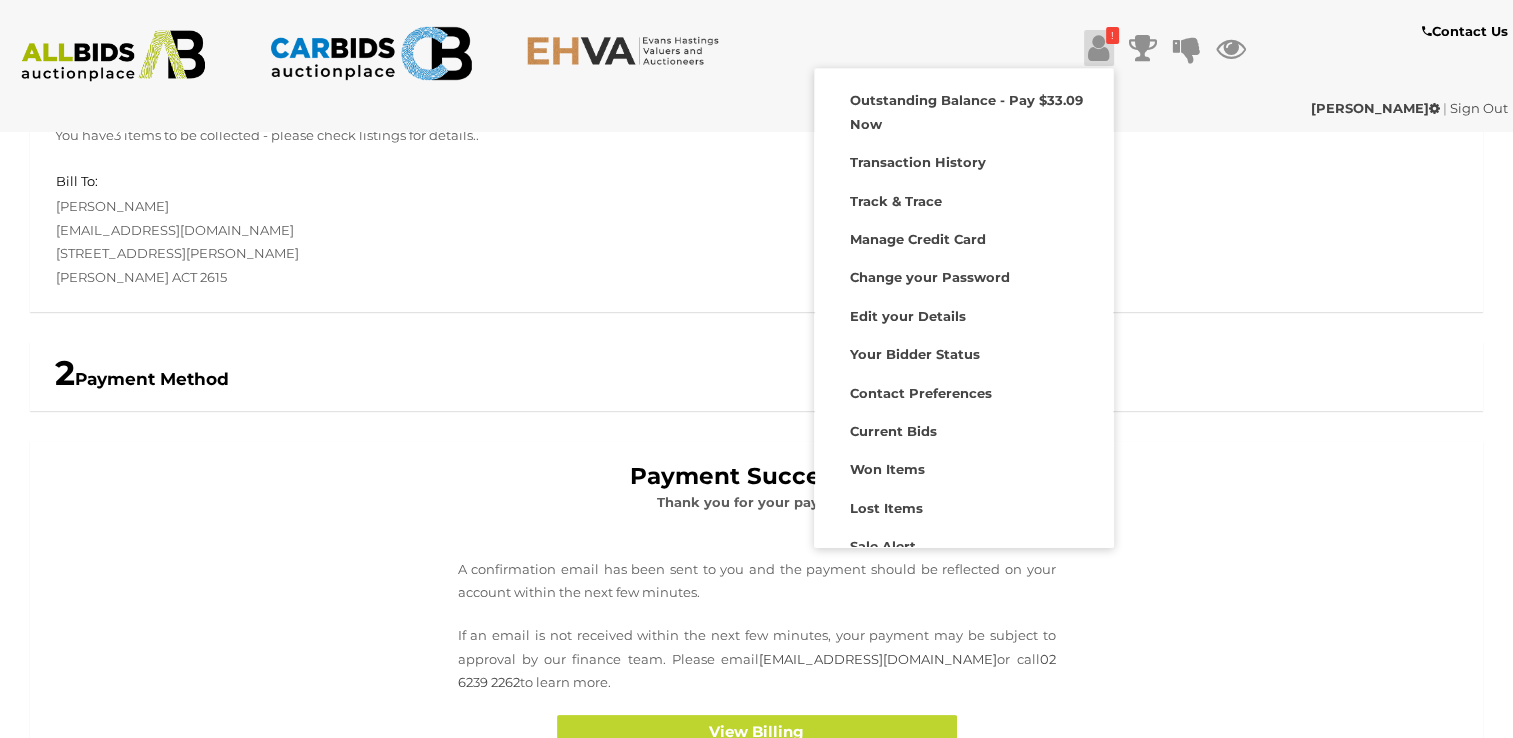 click on "Dawson
|
Sign Out
Dawson
|
Sign Out" at bounding box center [756, 112] 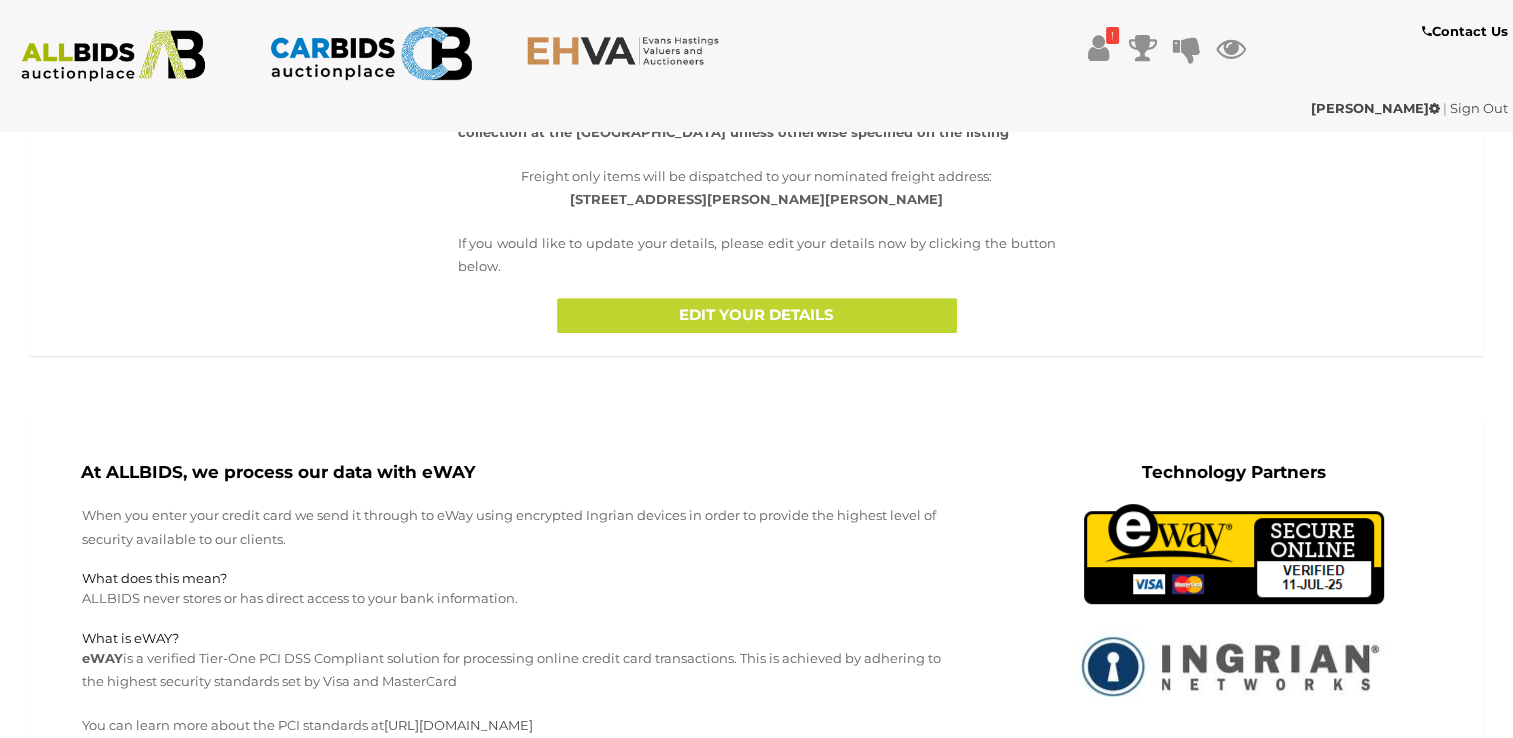 scroll, scrollTop: 583, scrollLeft: 0, axis: vertical 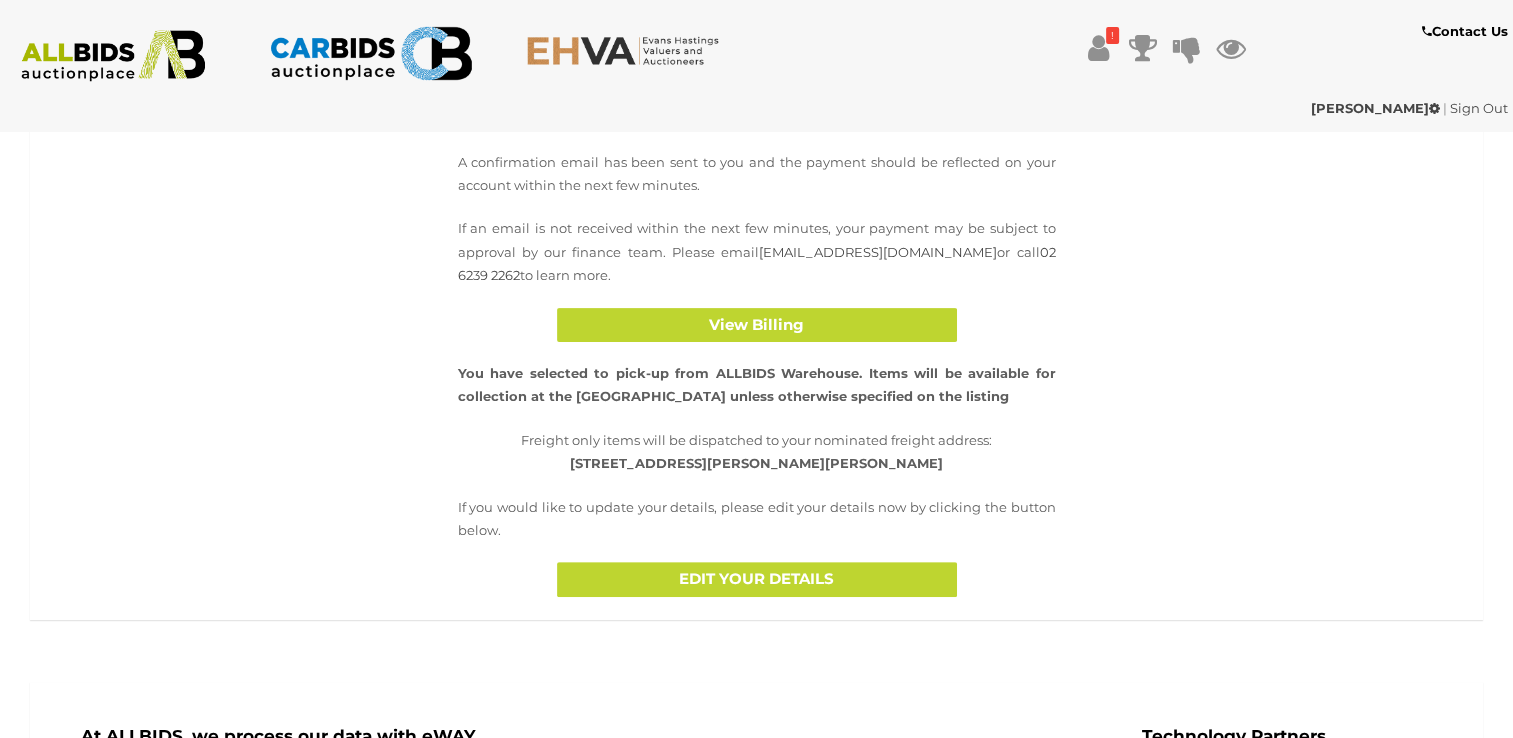 click on "Contact Us" at bounding box center [1465, 31] 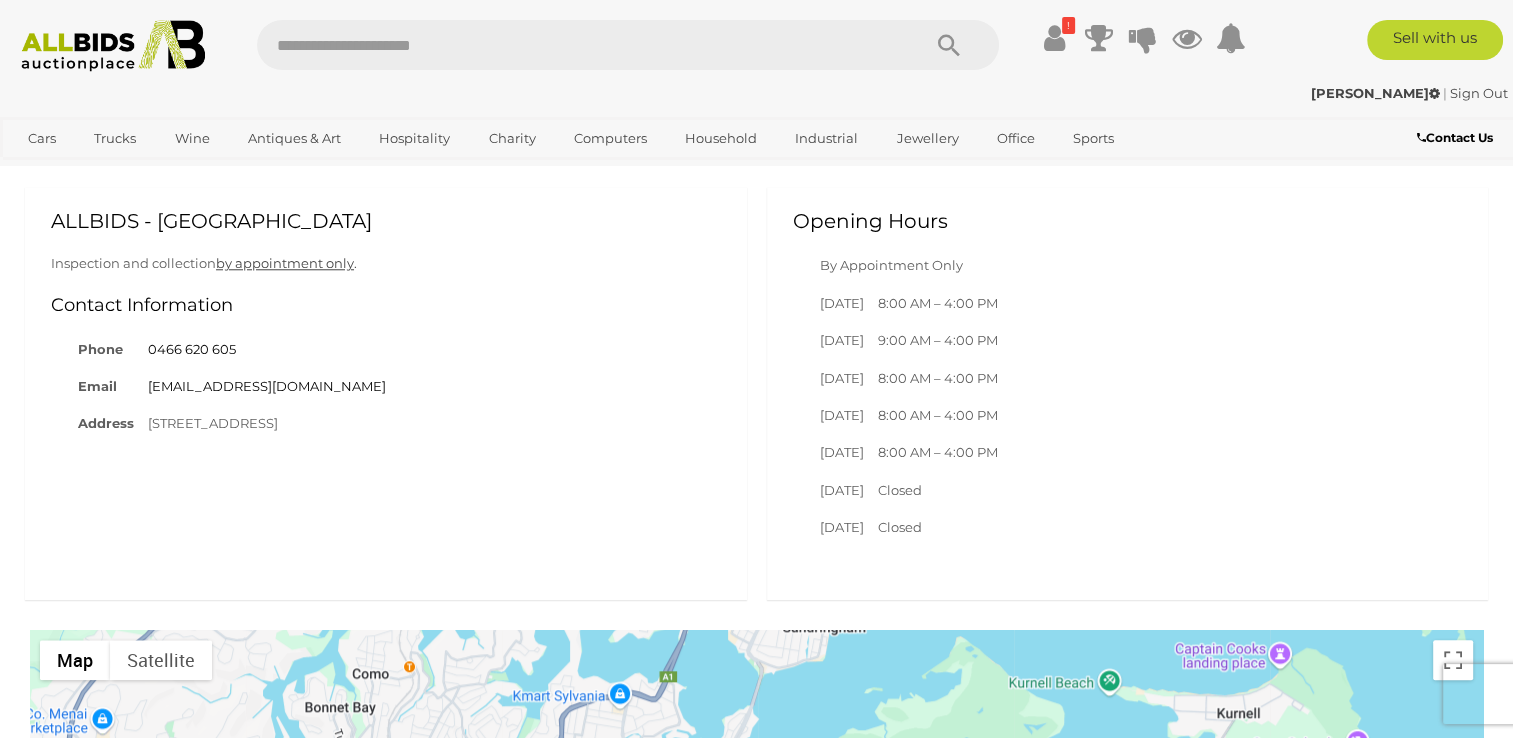 scroll, scrollTop: 1800, scrollLeft: 0, axis: vertical 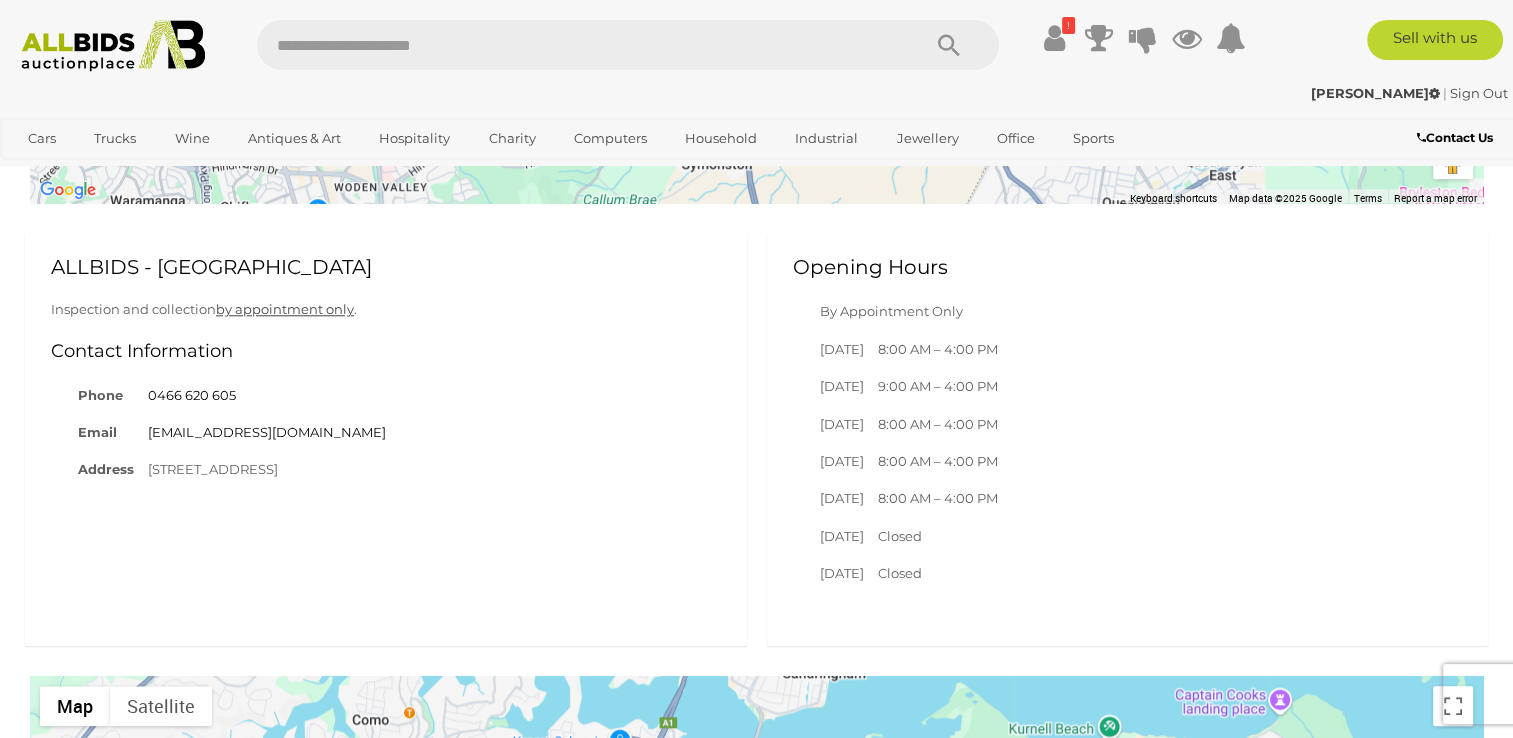 click on "by appointment only" at bounding box center [285, 309] 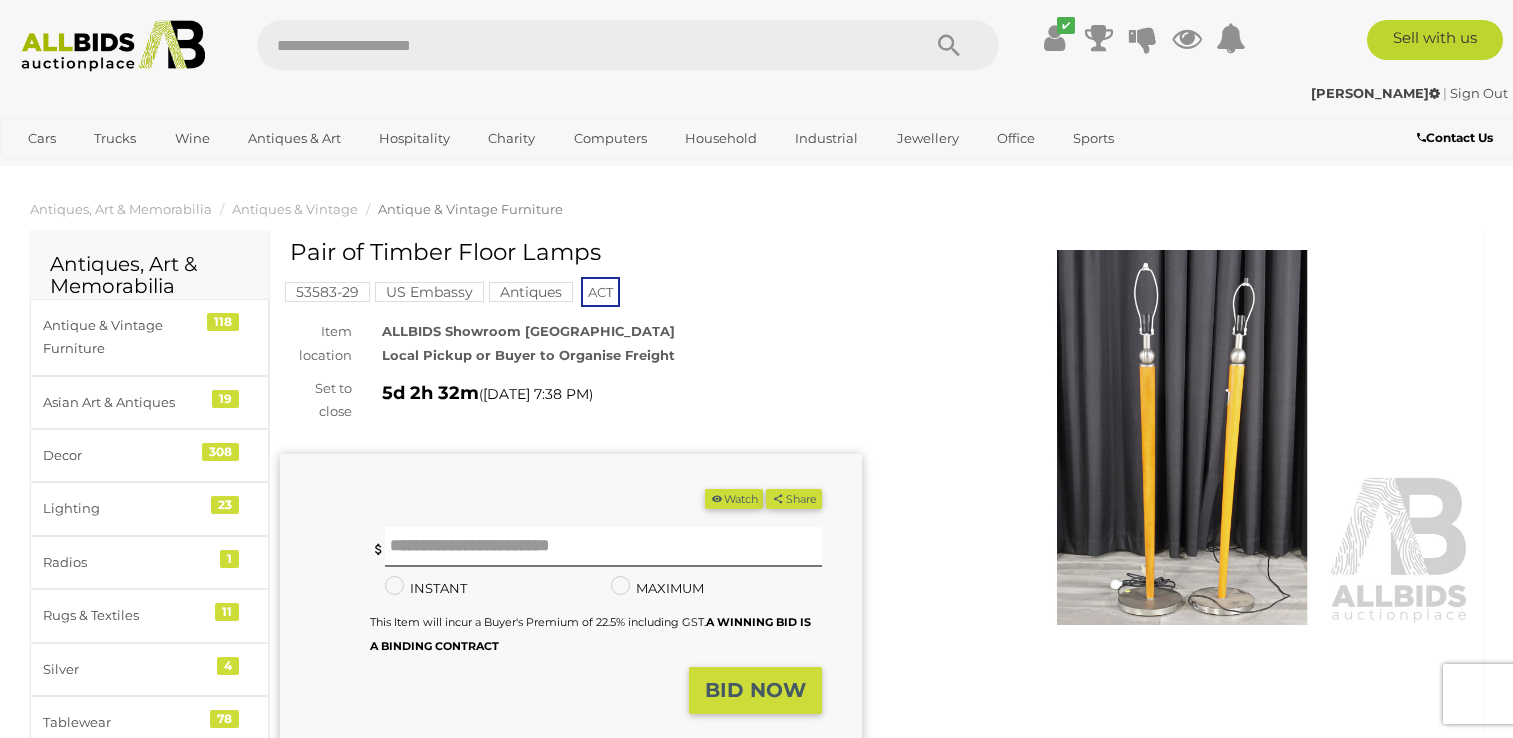 scroll, scrollTop: 0, scrollLeft: 0, axis: both 